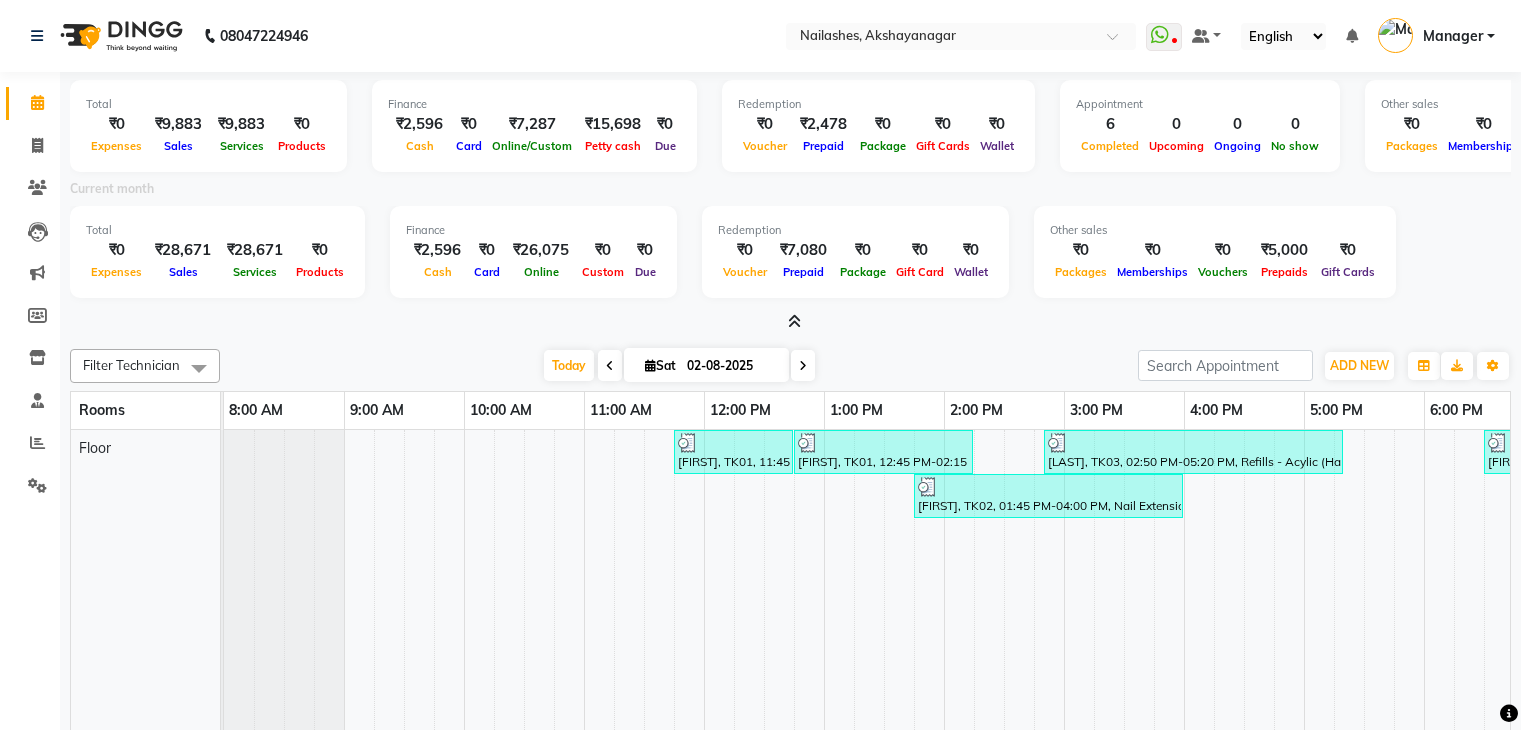 scroll, scrollTop: 0, scrollLeft: 0, axis: both 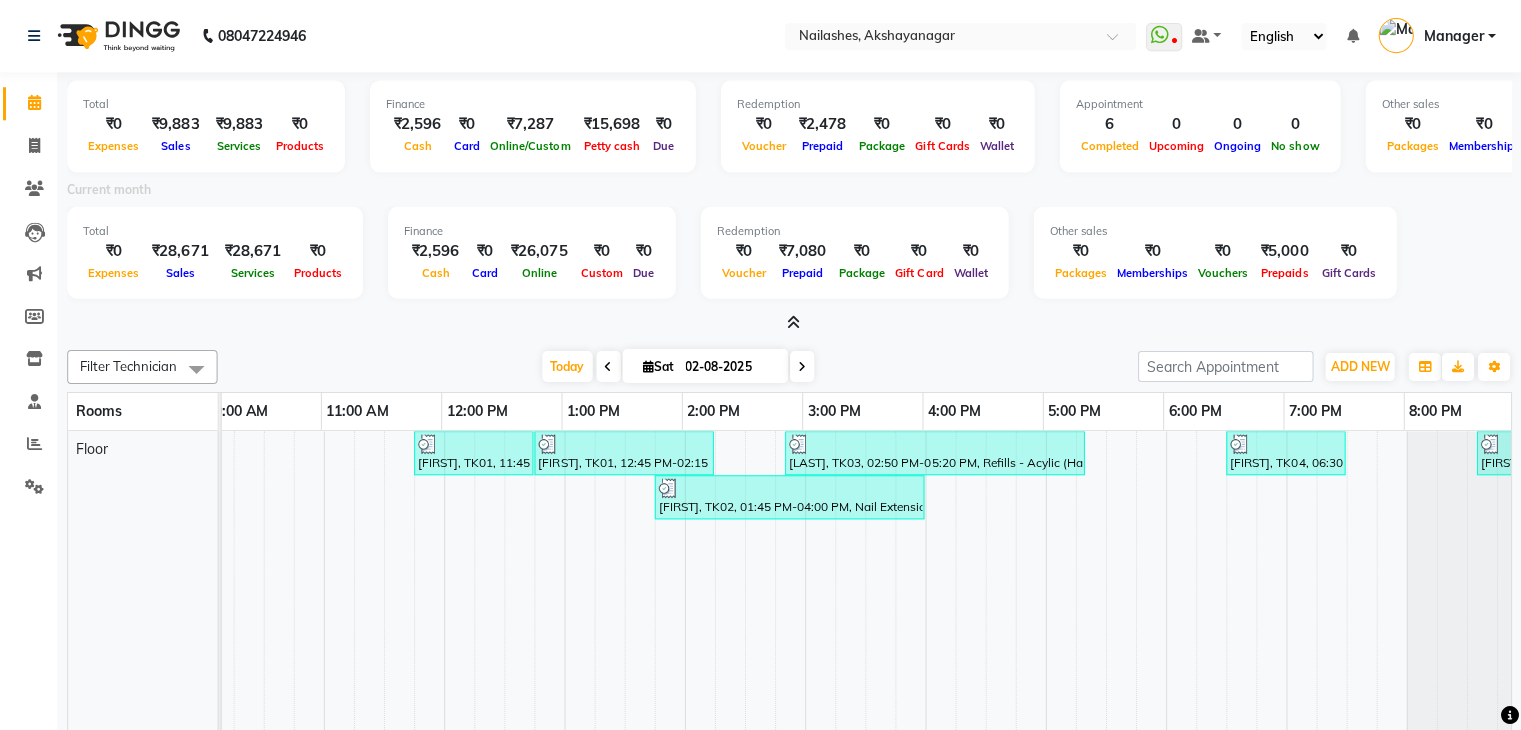 click at bounding box center [701, 637] 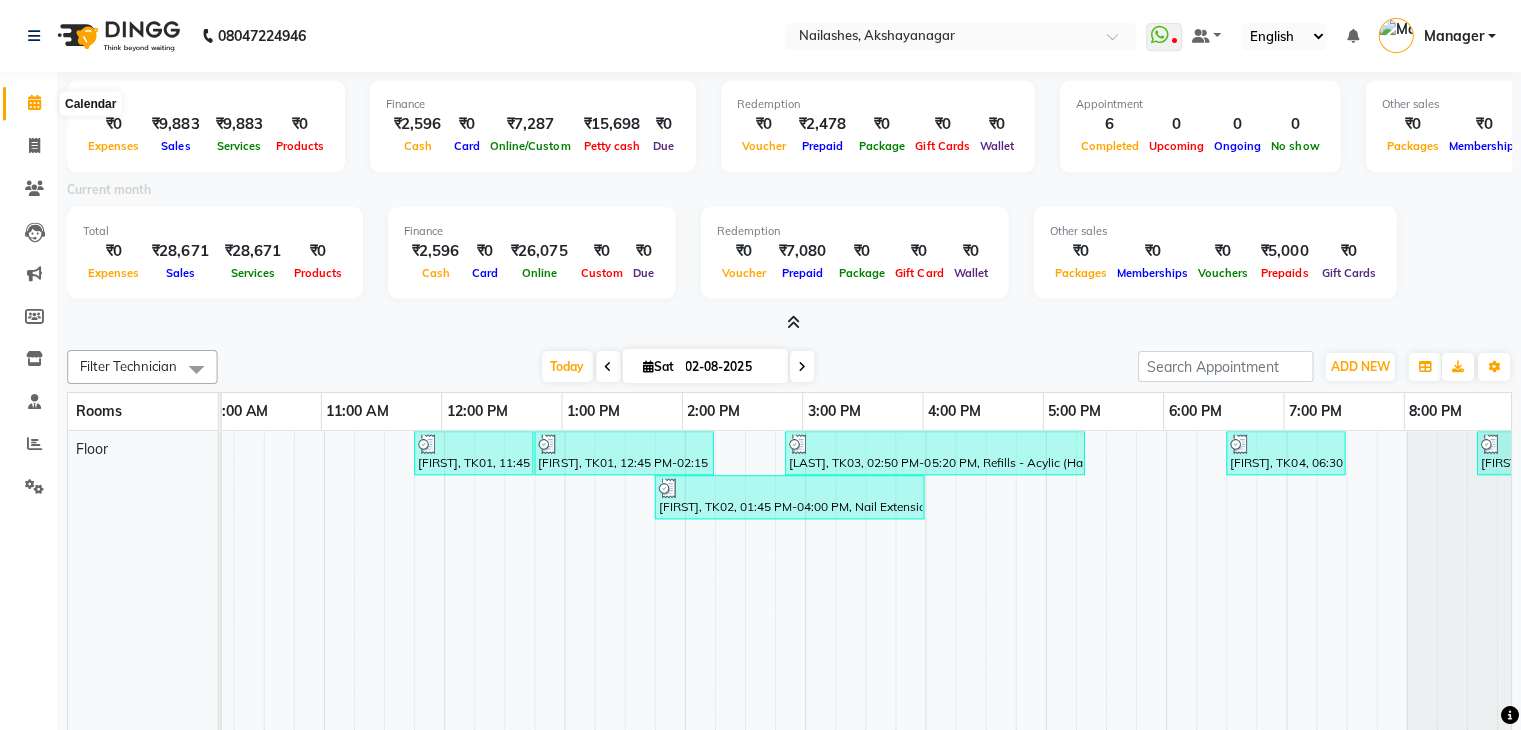 click 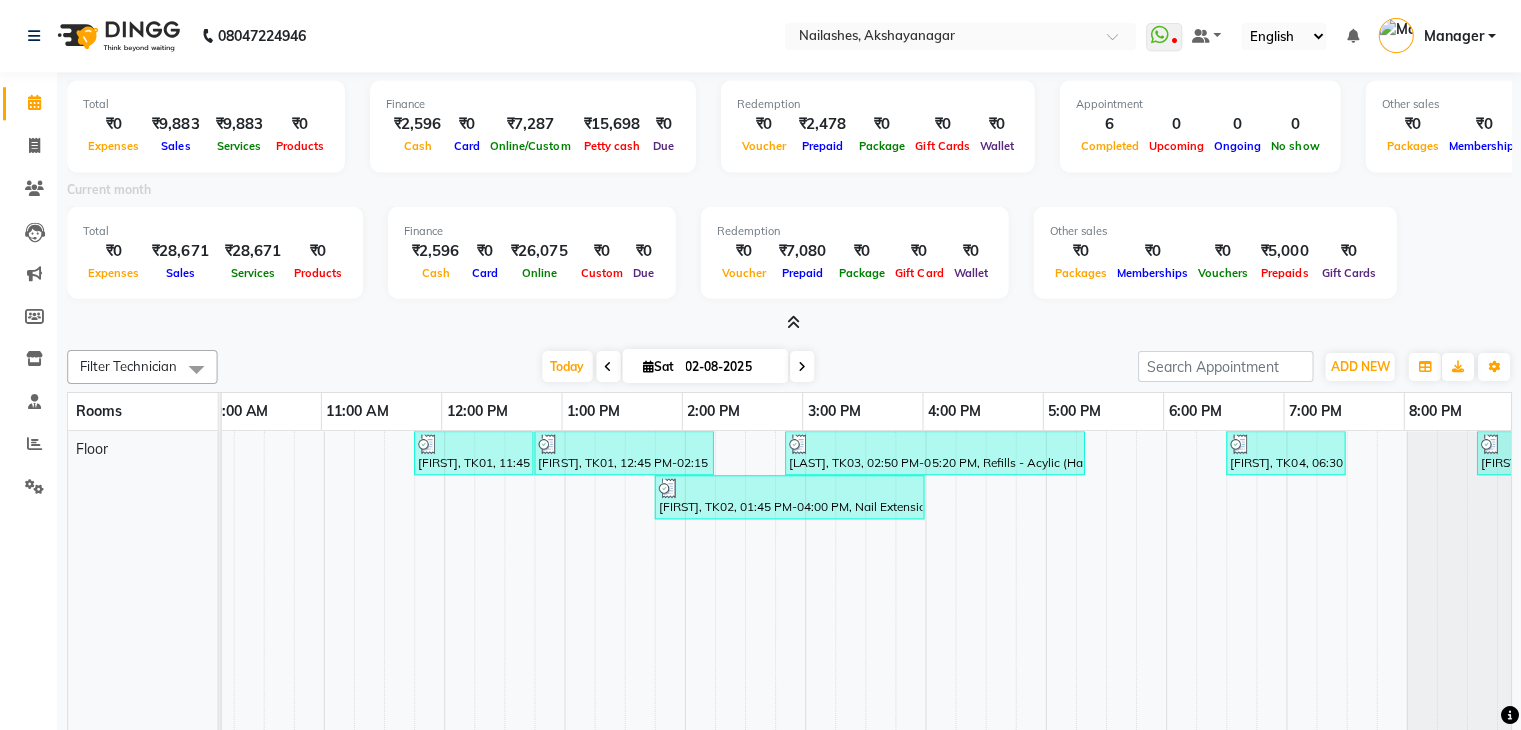 click 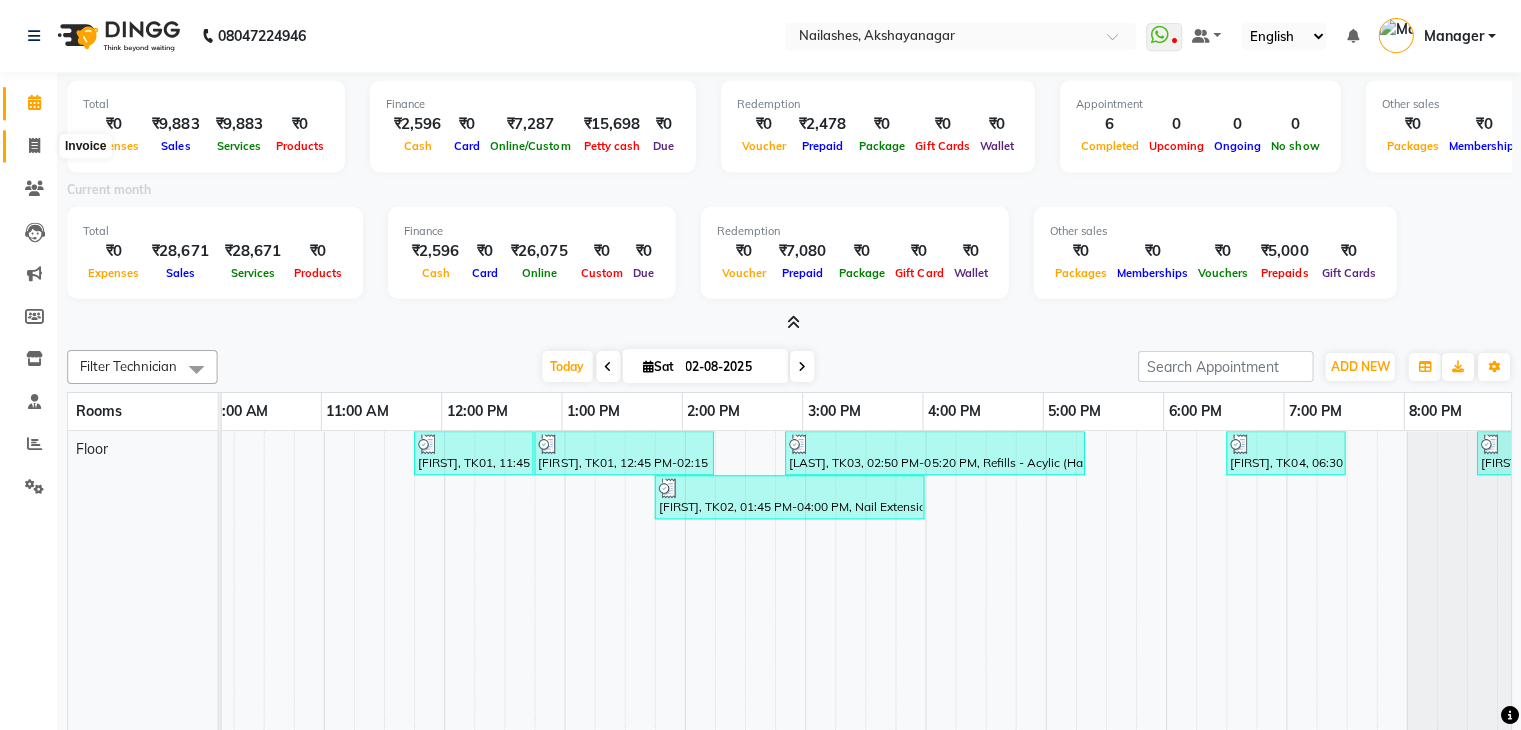 click 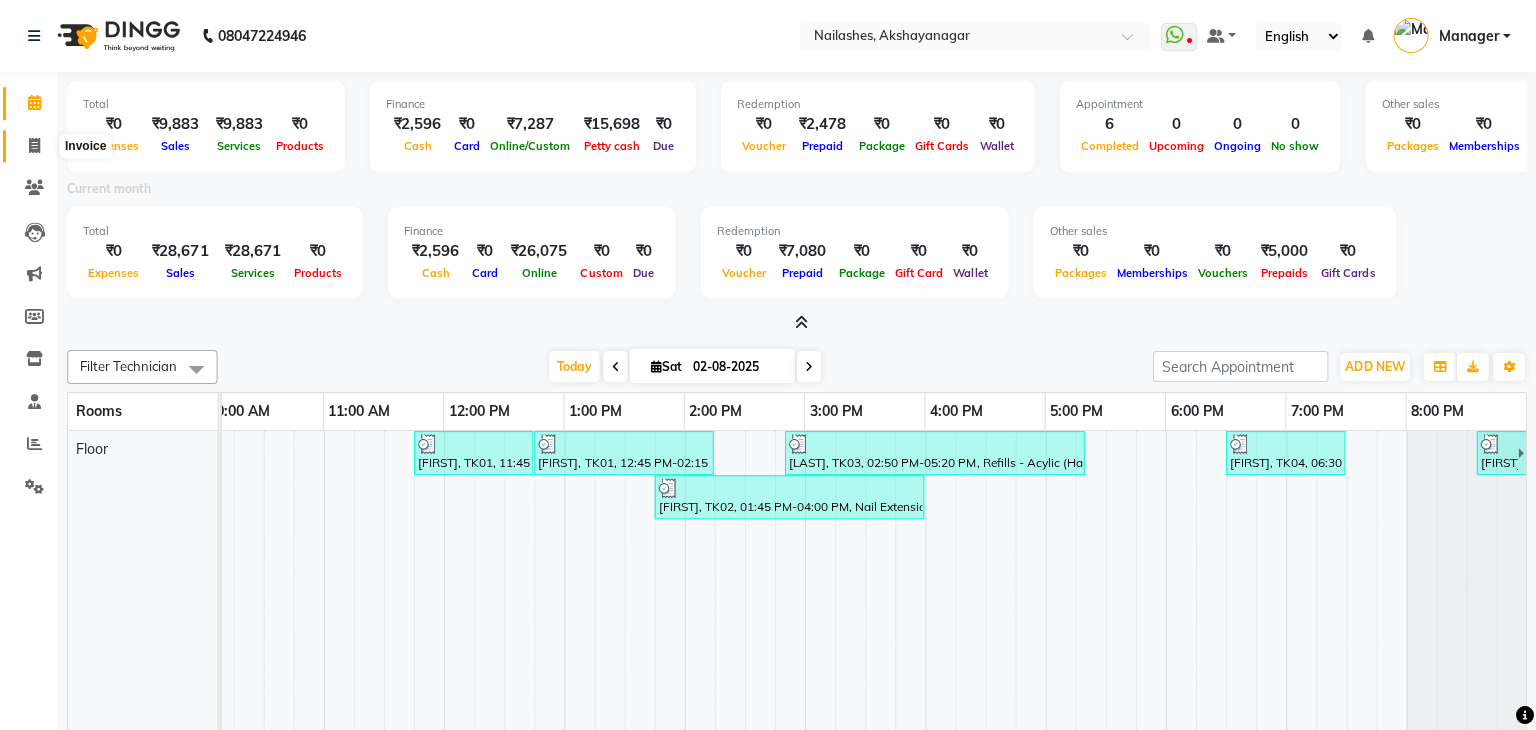 select on "service" 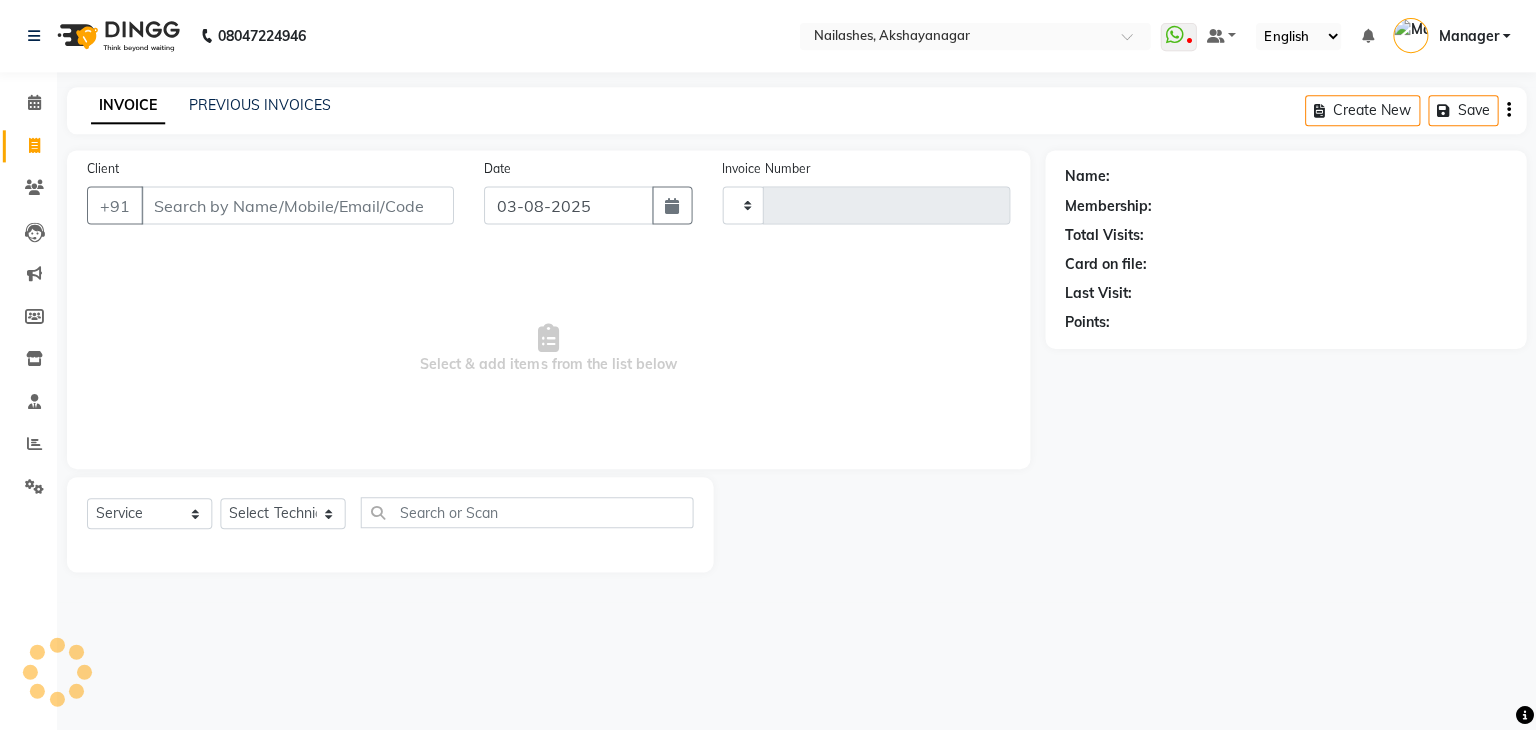 type on "0477" 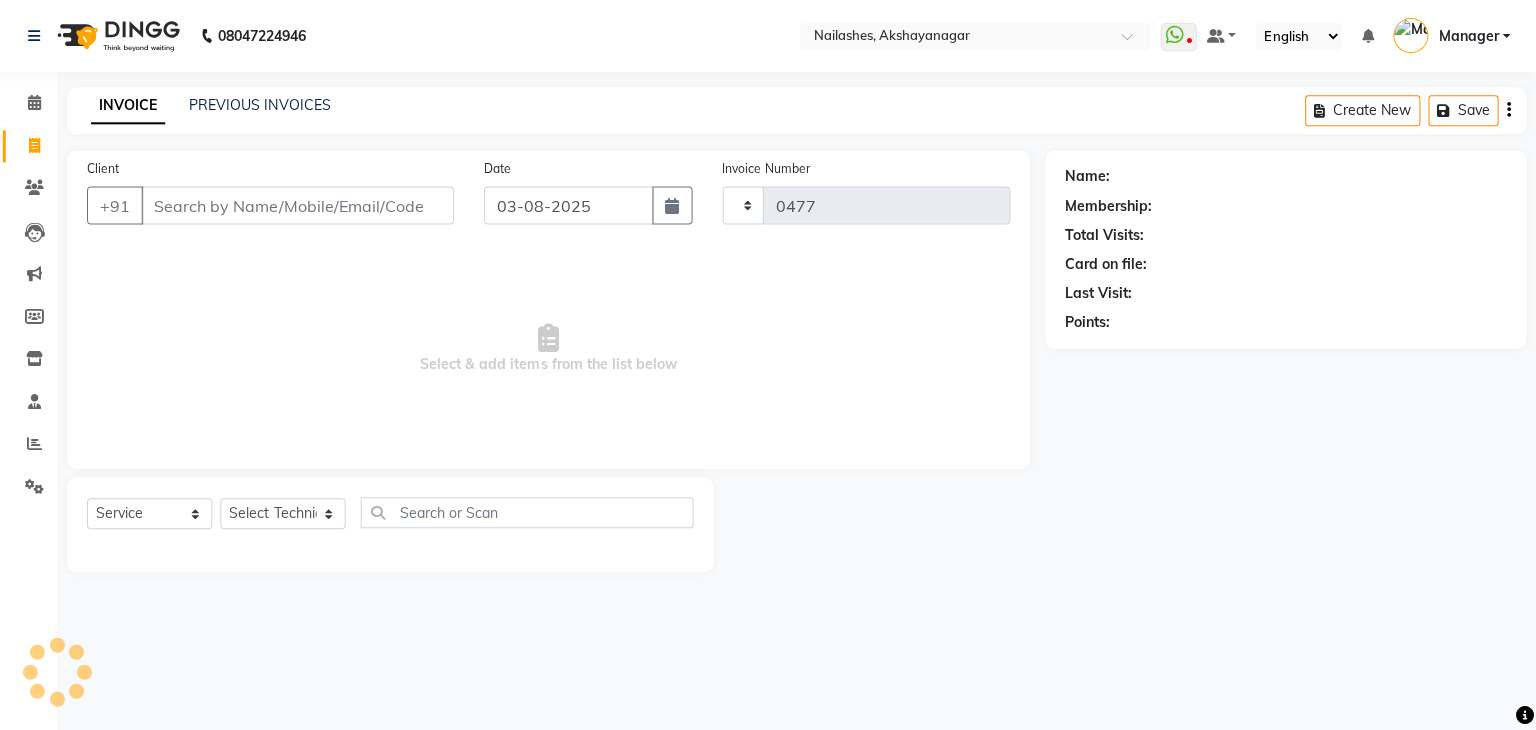 select on "7395" 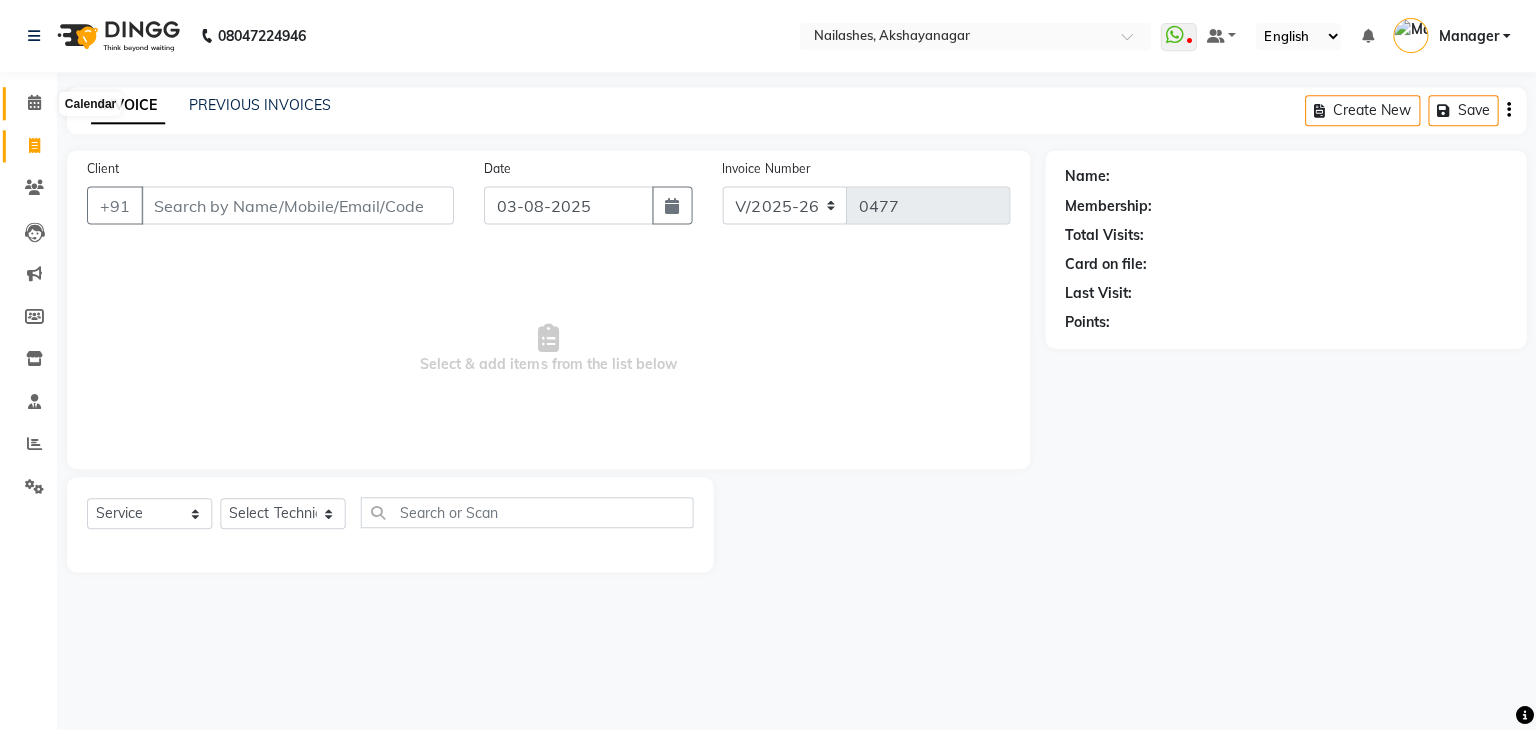 click 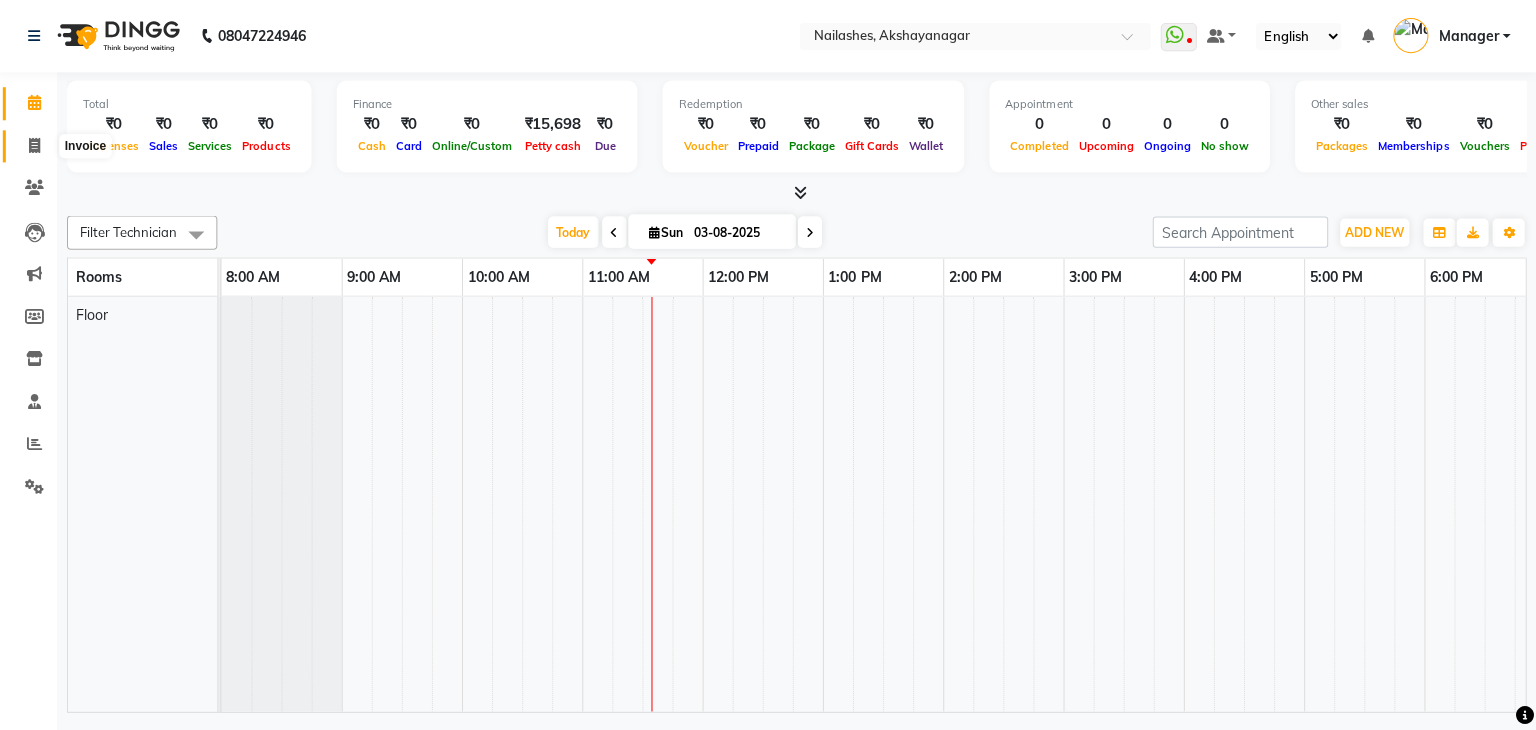 click 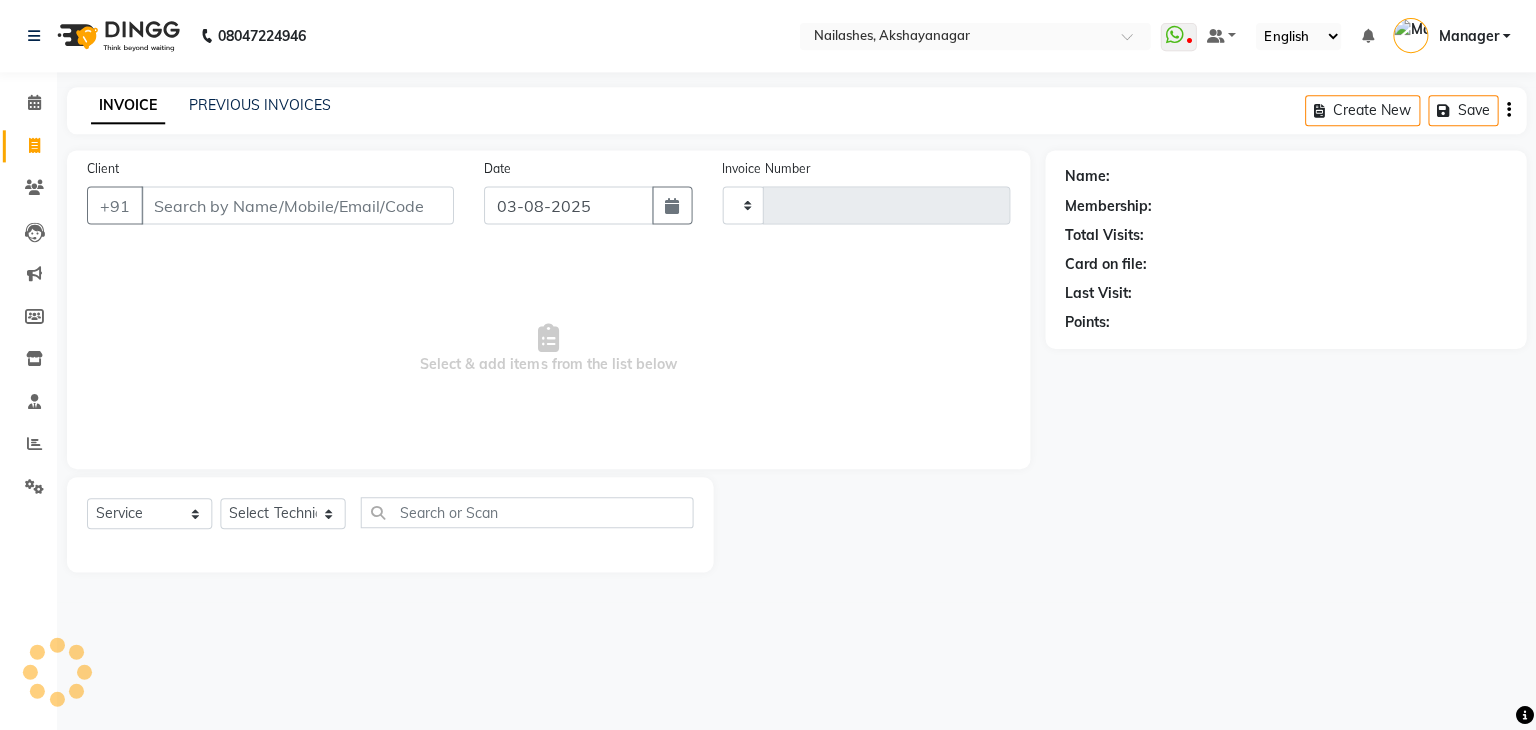 type on "0477" 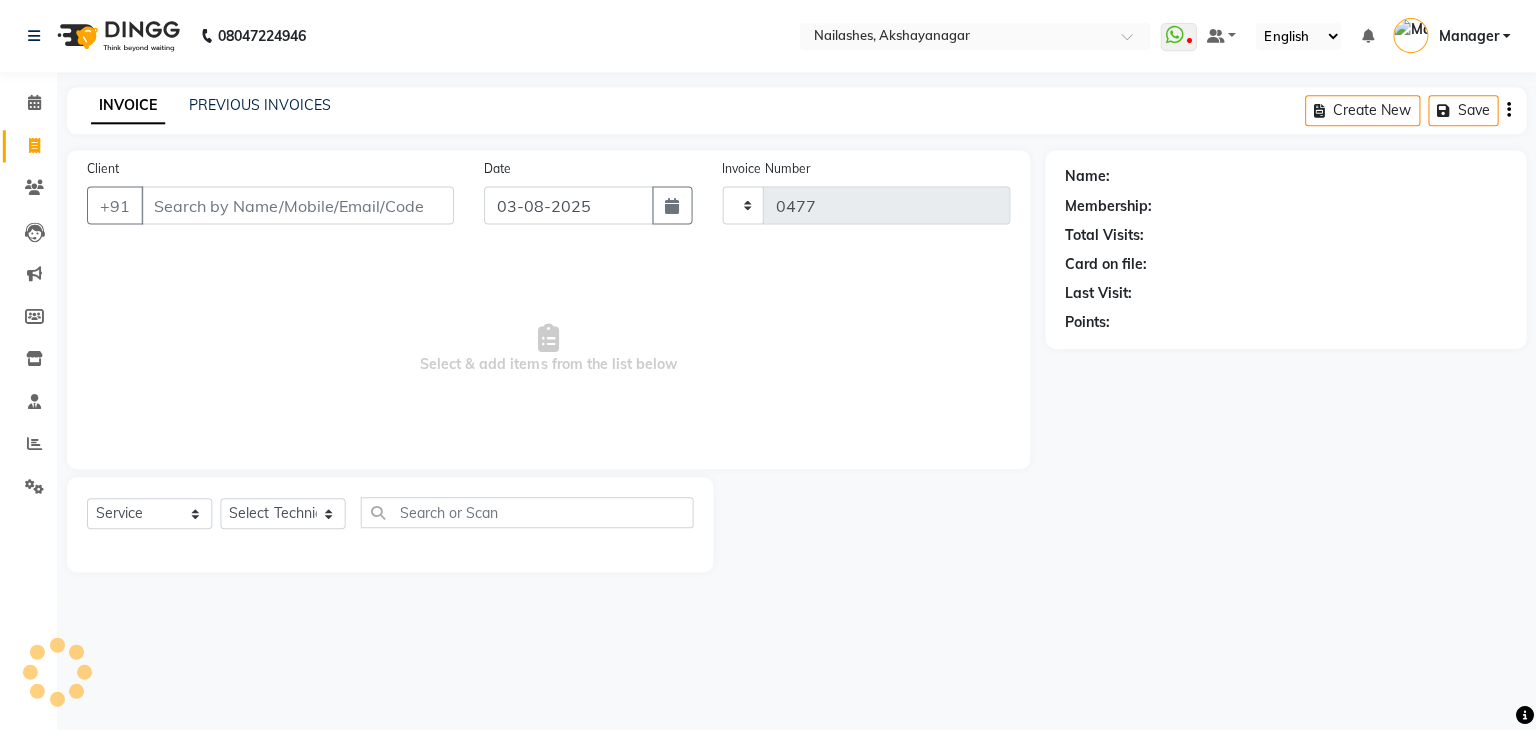 select on "7395" 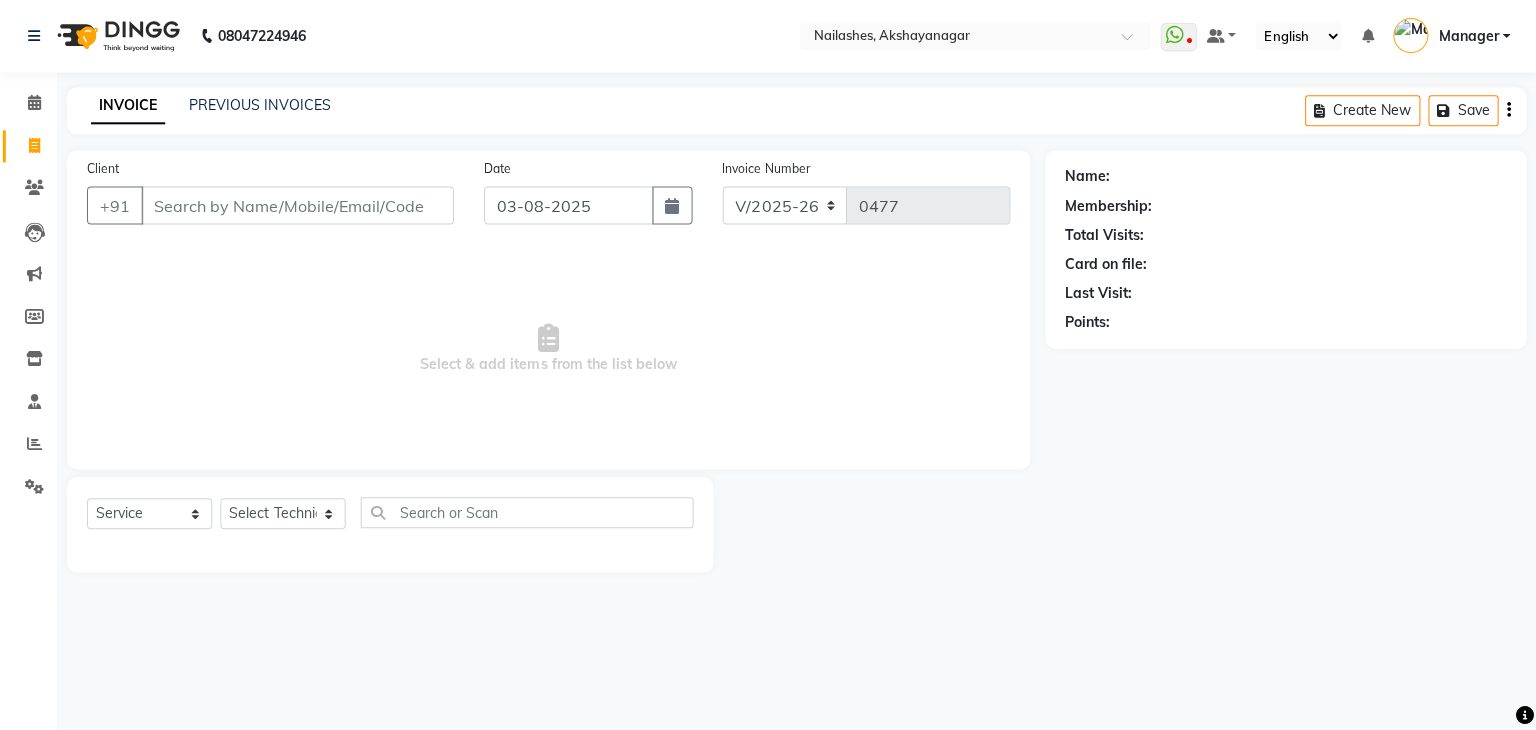 click on "Client" at bounding box center [300, 205] 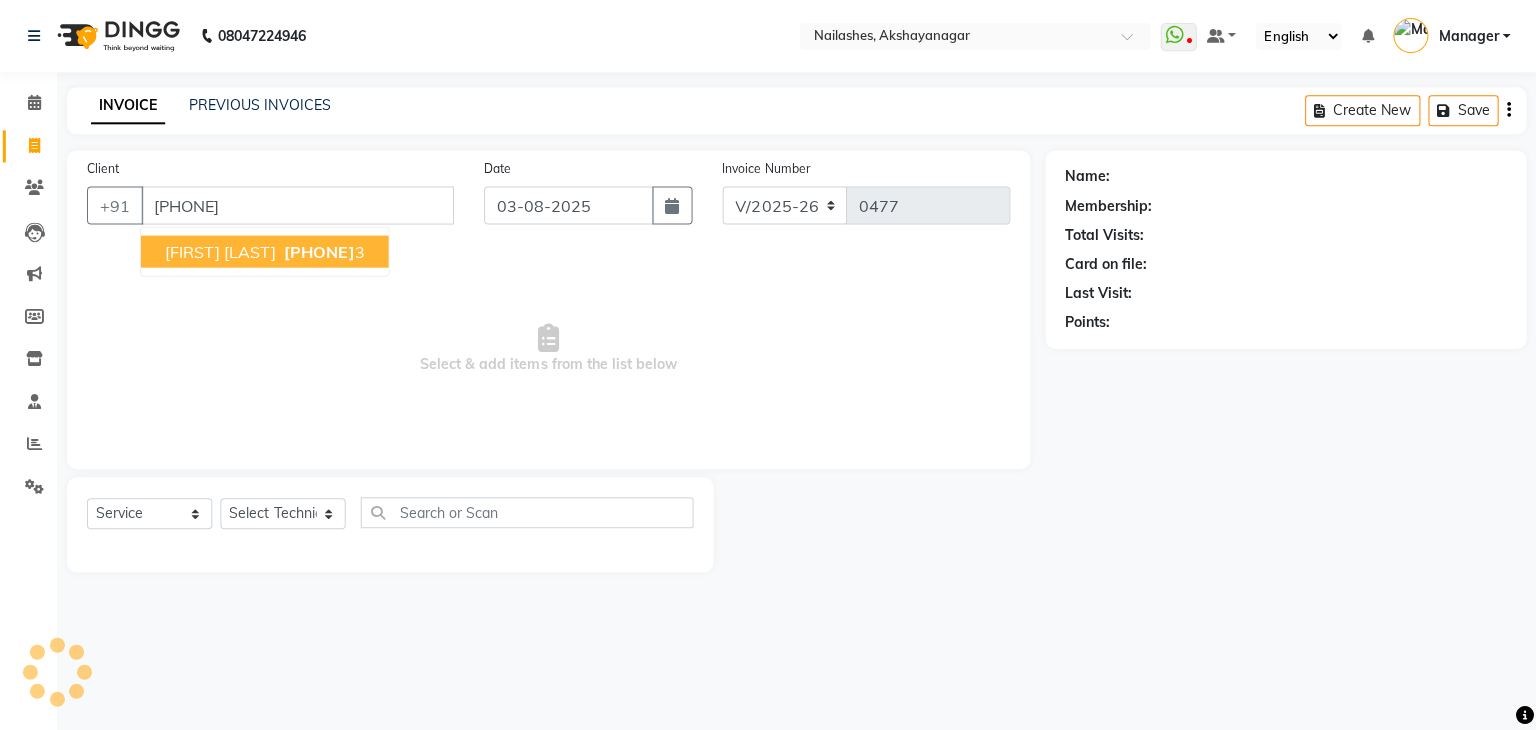 type on "[PHONE]" 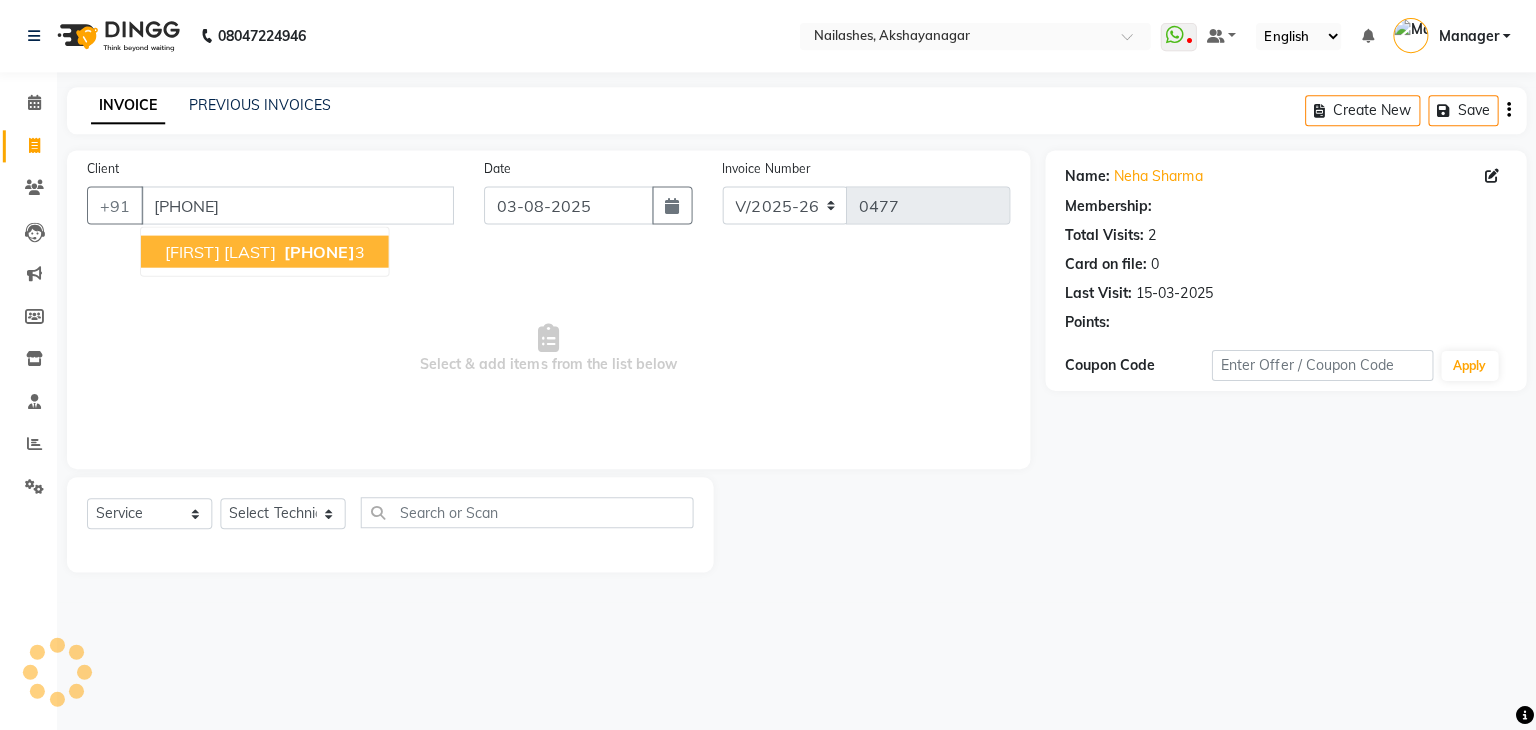 select on "1: Object" 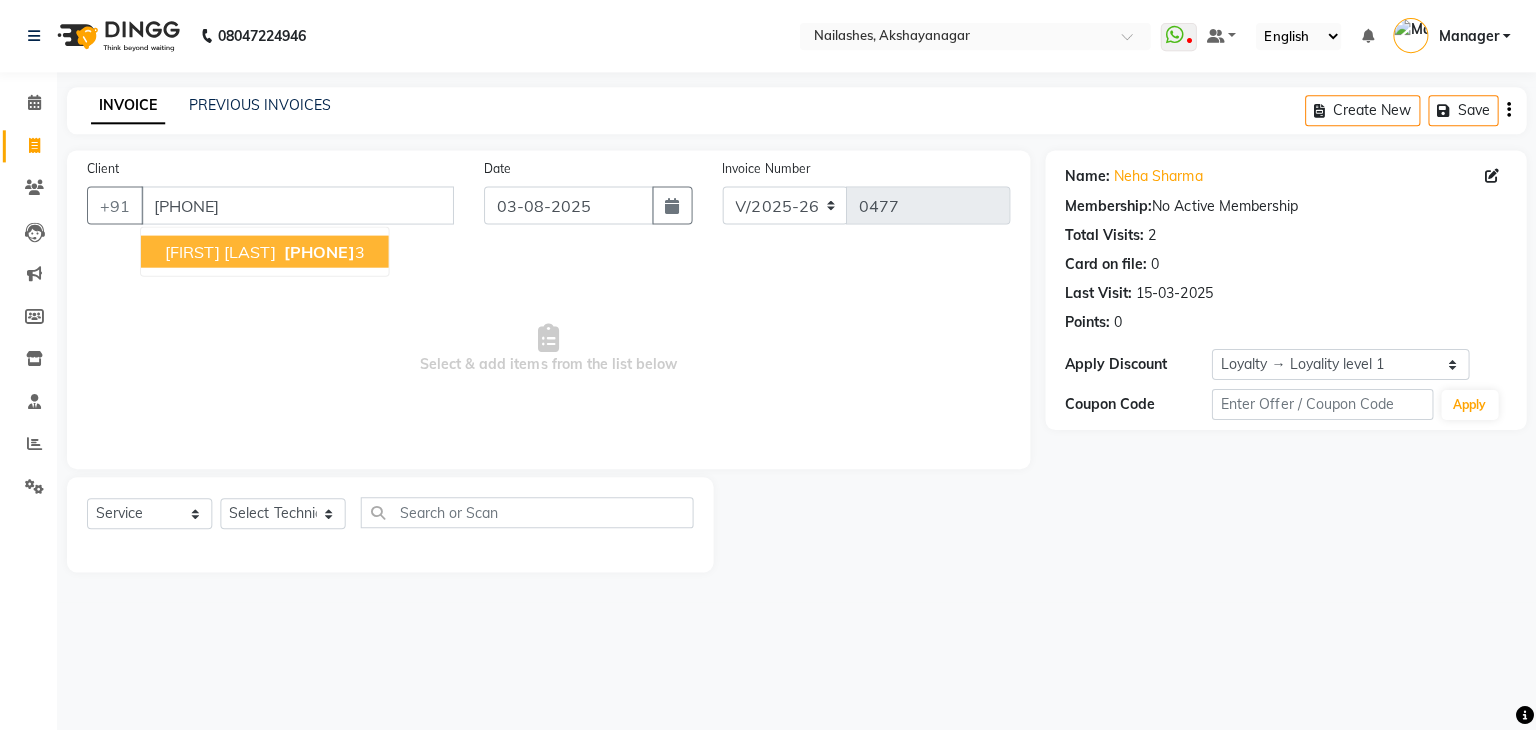 click on "[FIRST] [LAST]" at bounding box center (223, 251) 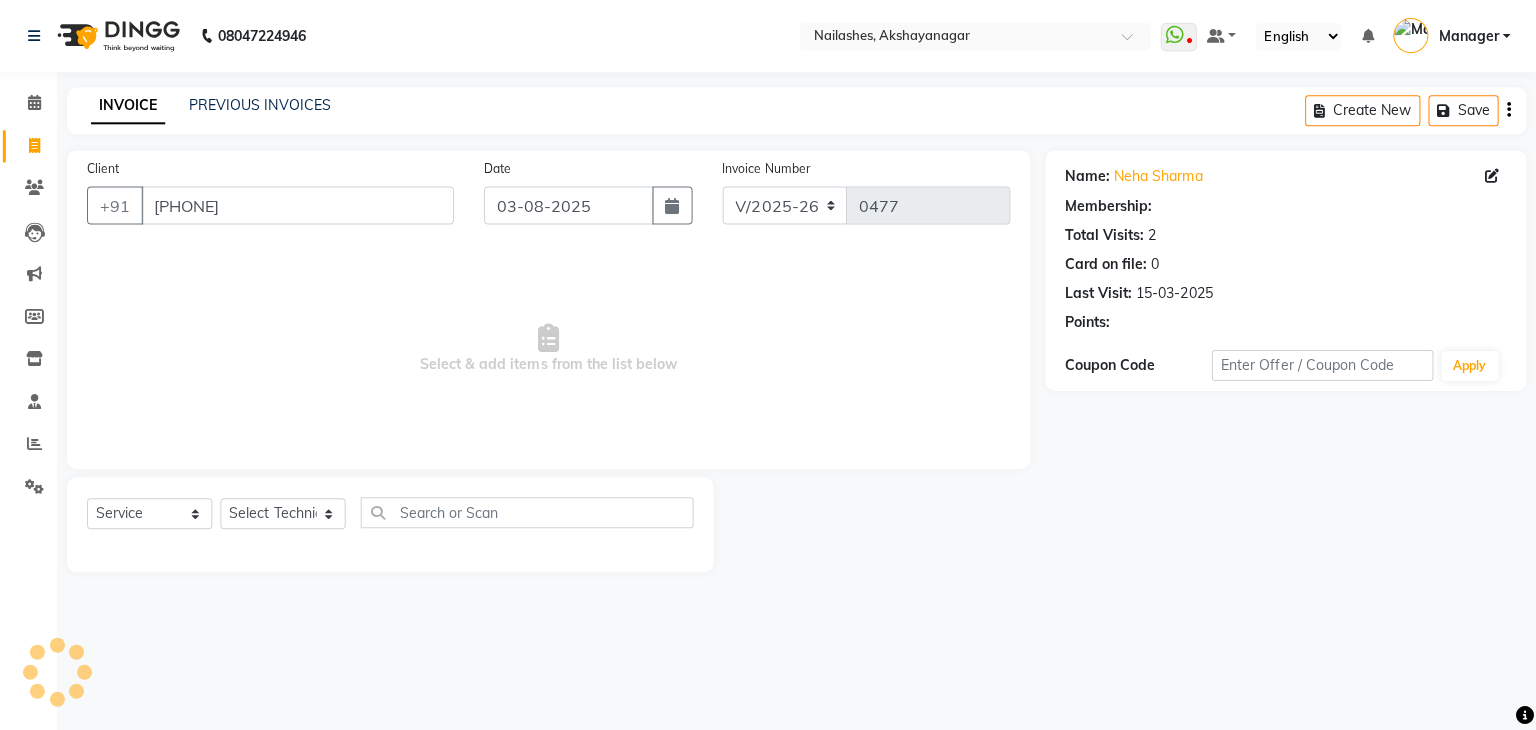 select on "1: Object" 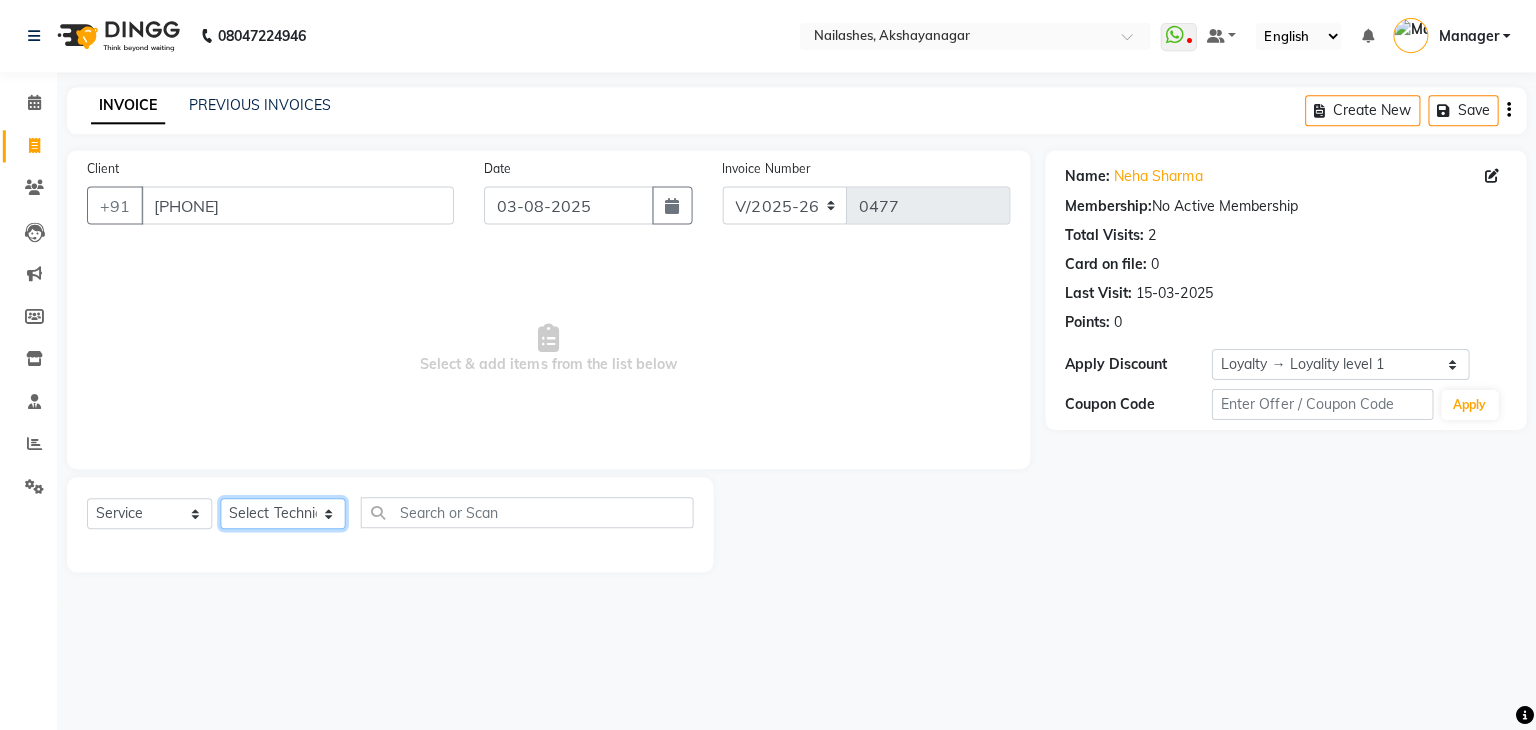 click on "Select Technician Arun Gaurav Manager Varsha" 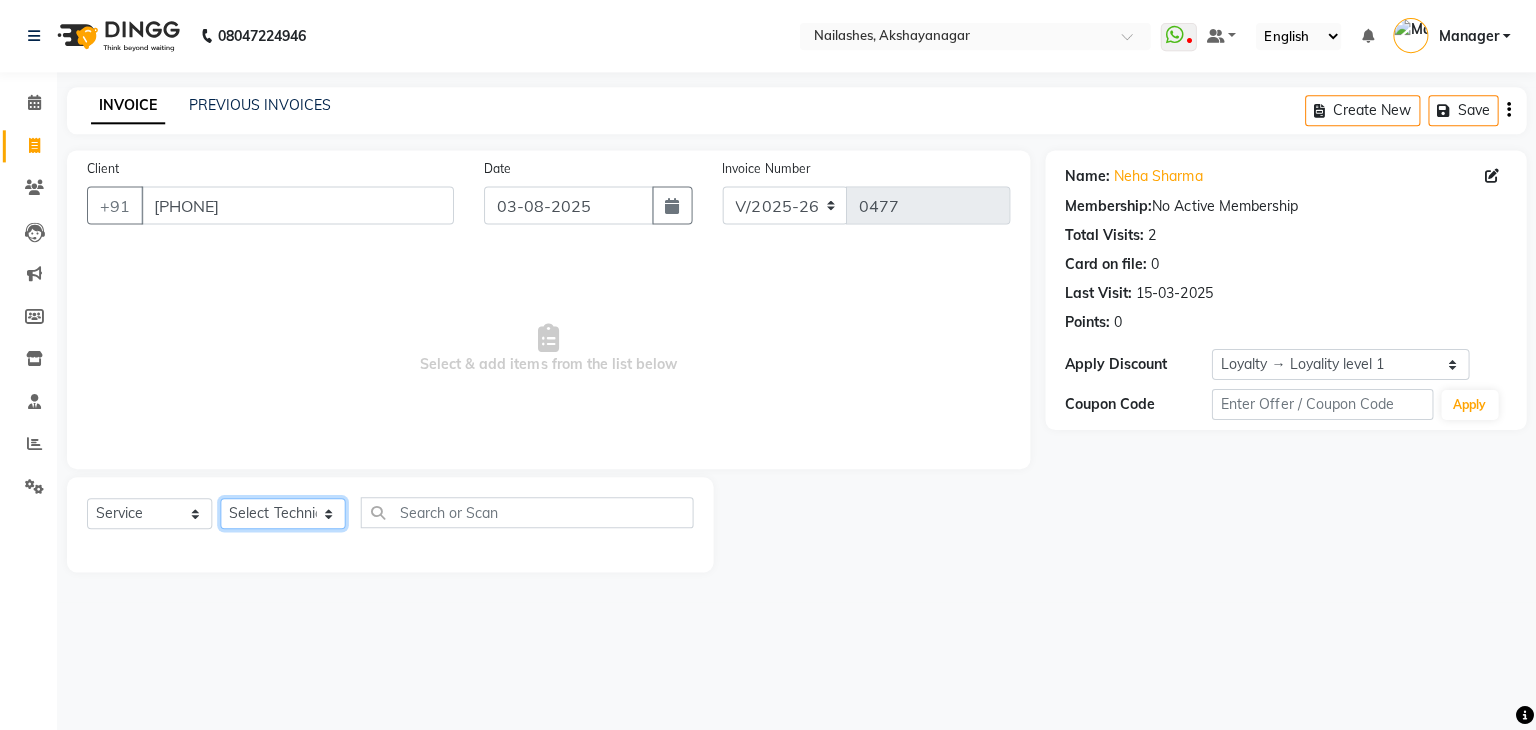 select on "82122" 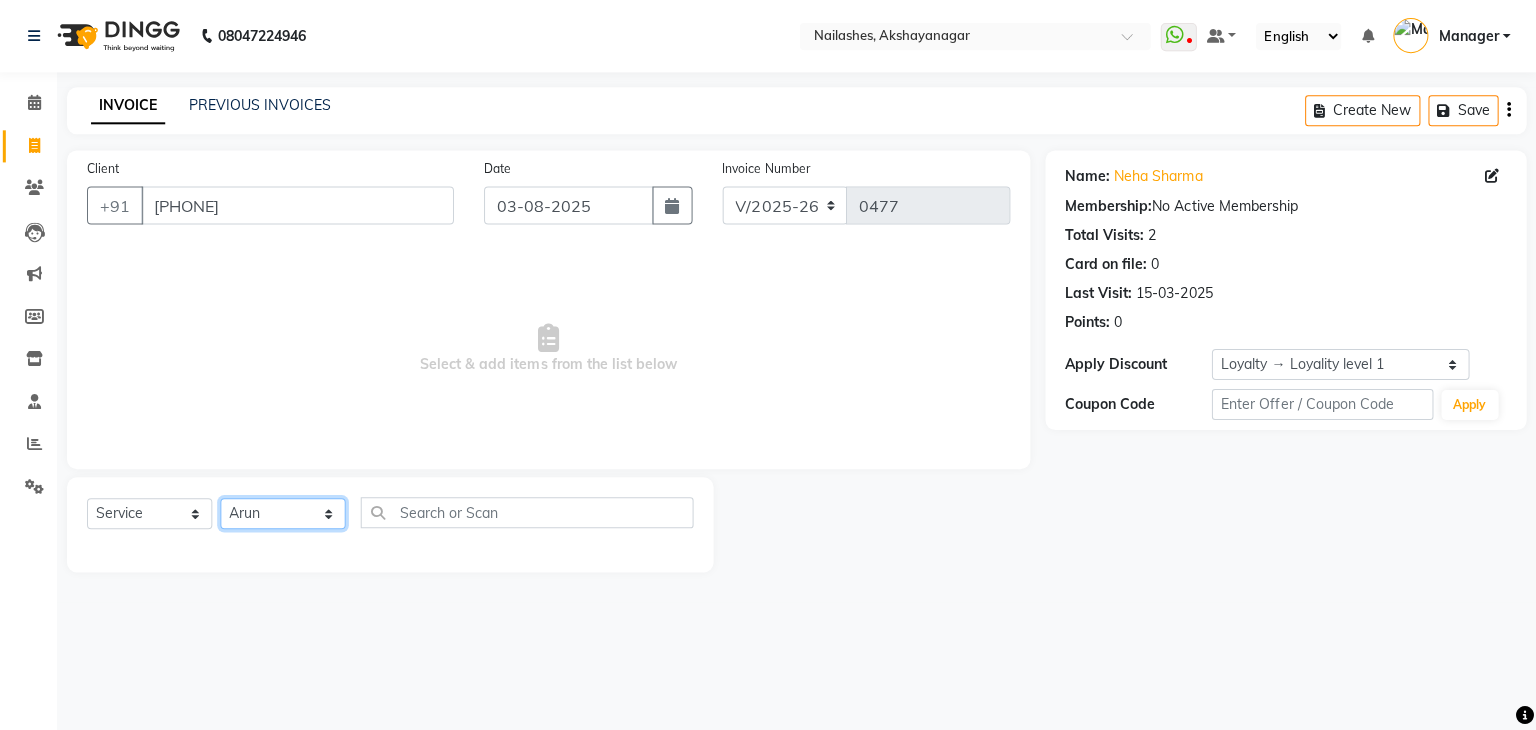 click on "Select Technician Arun Gaurav Manager Varsha" 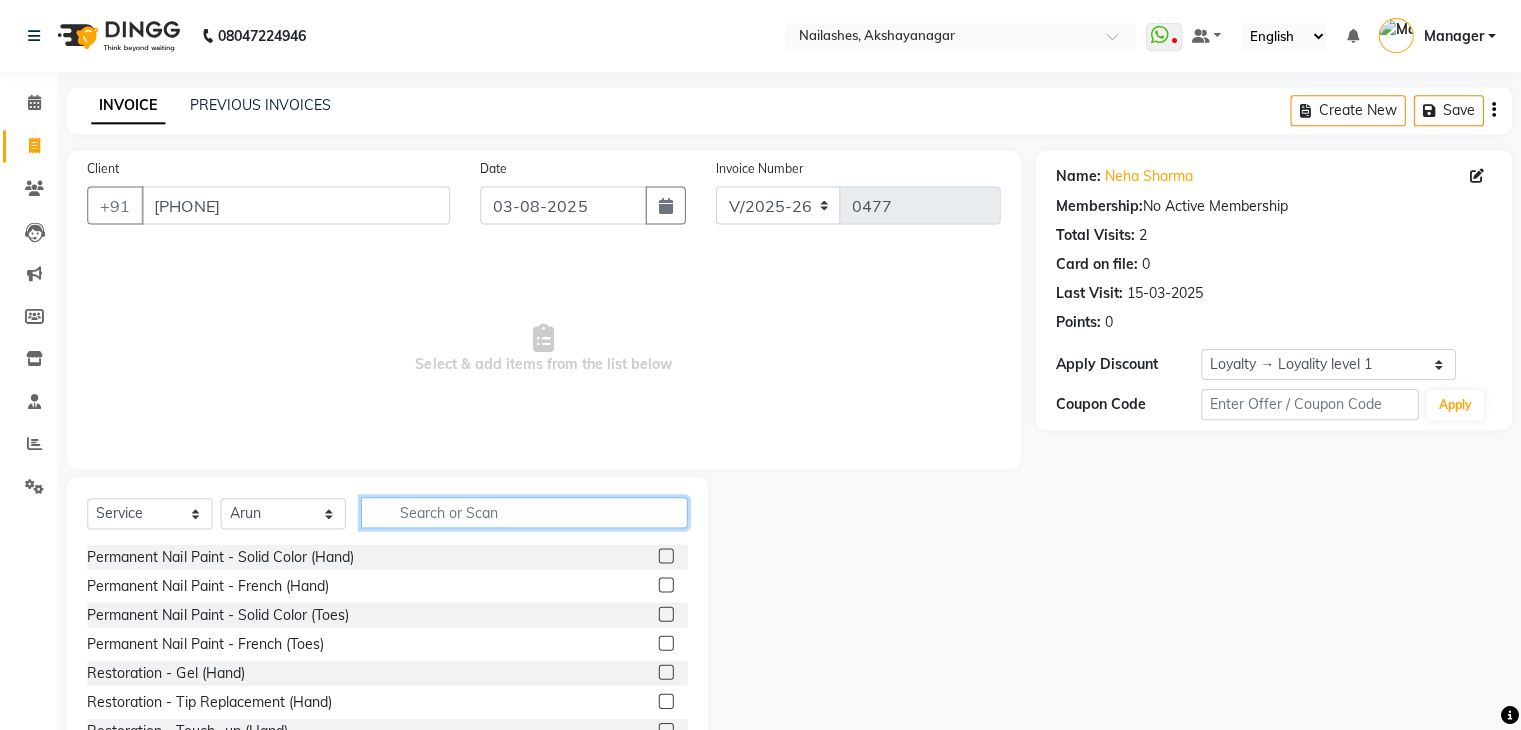 click 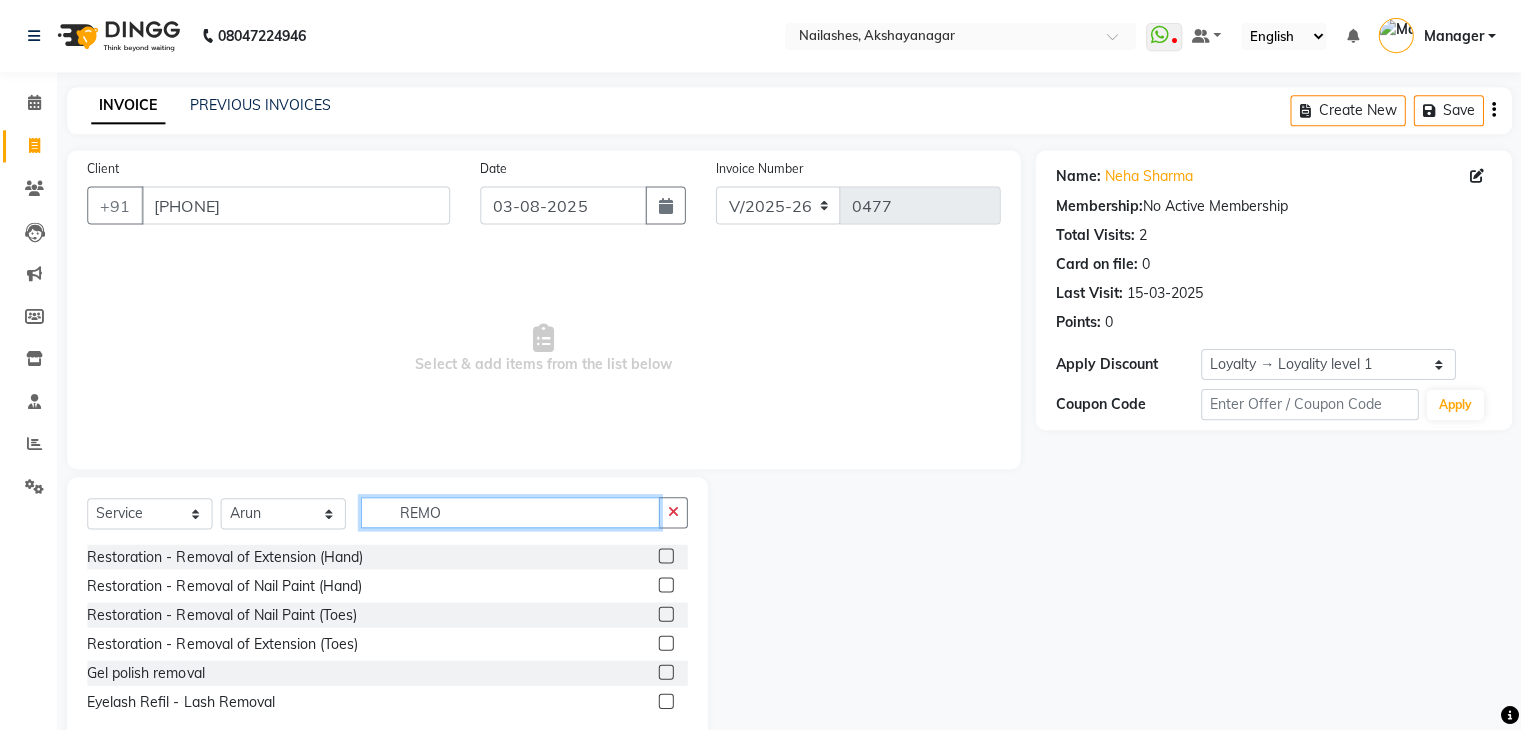 type on "REMO" 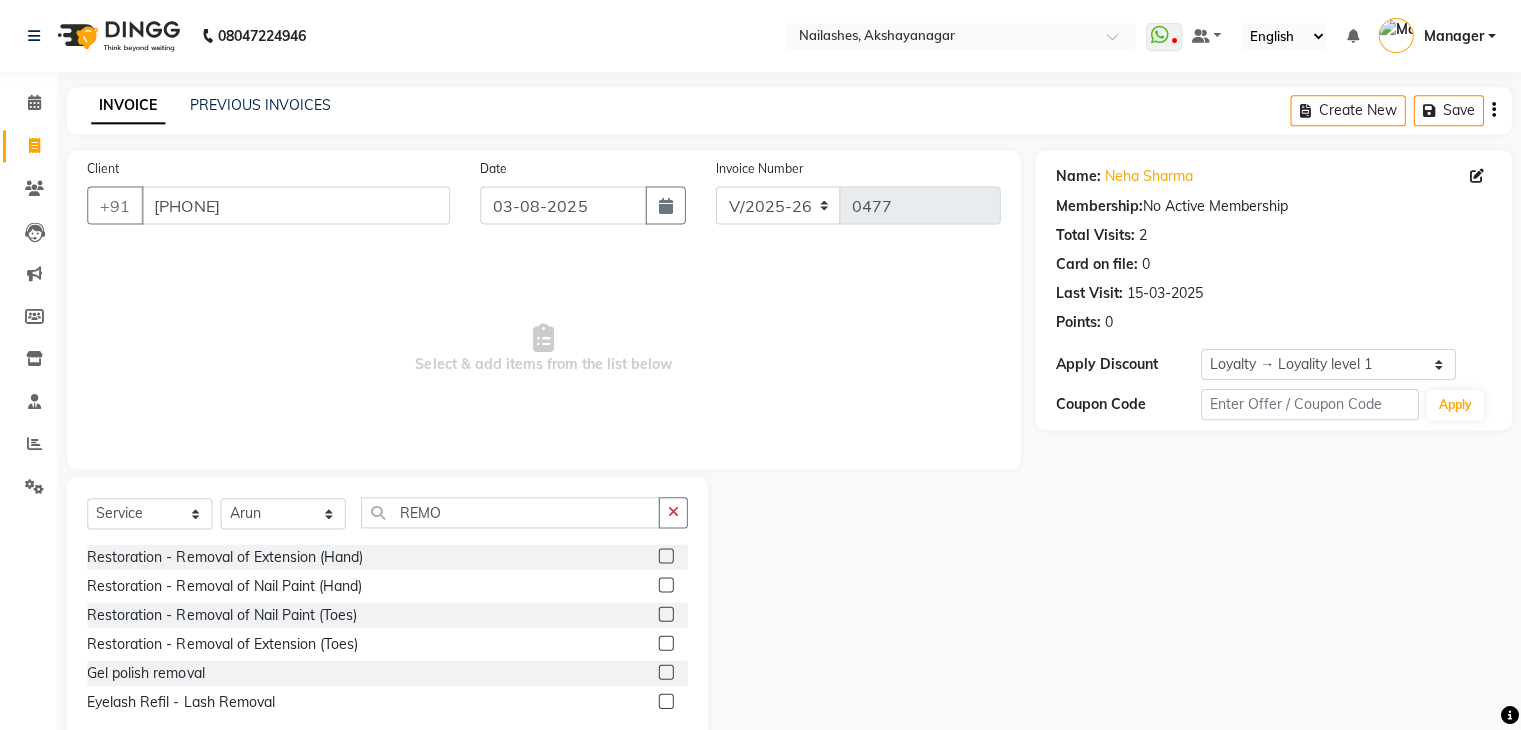 click on "Restoration - Removal of Extension (Hand)" 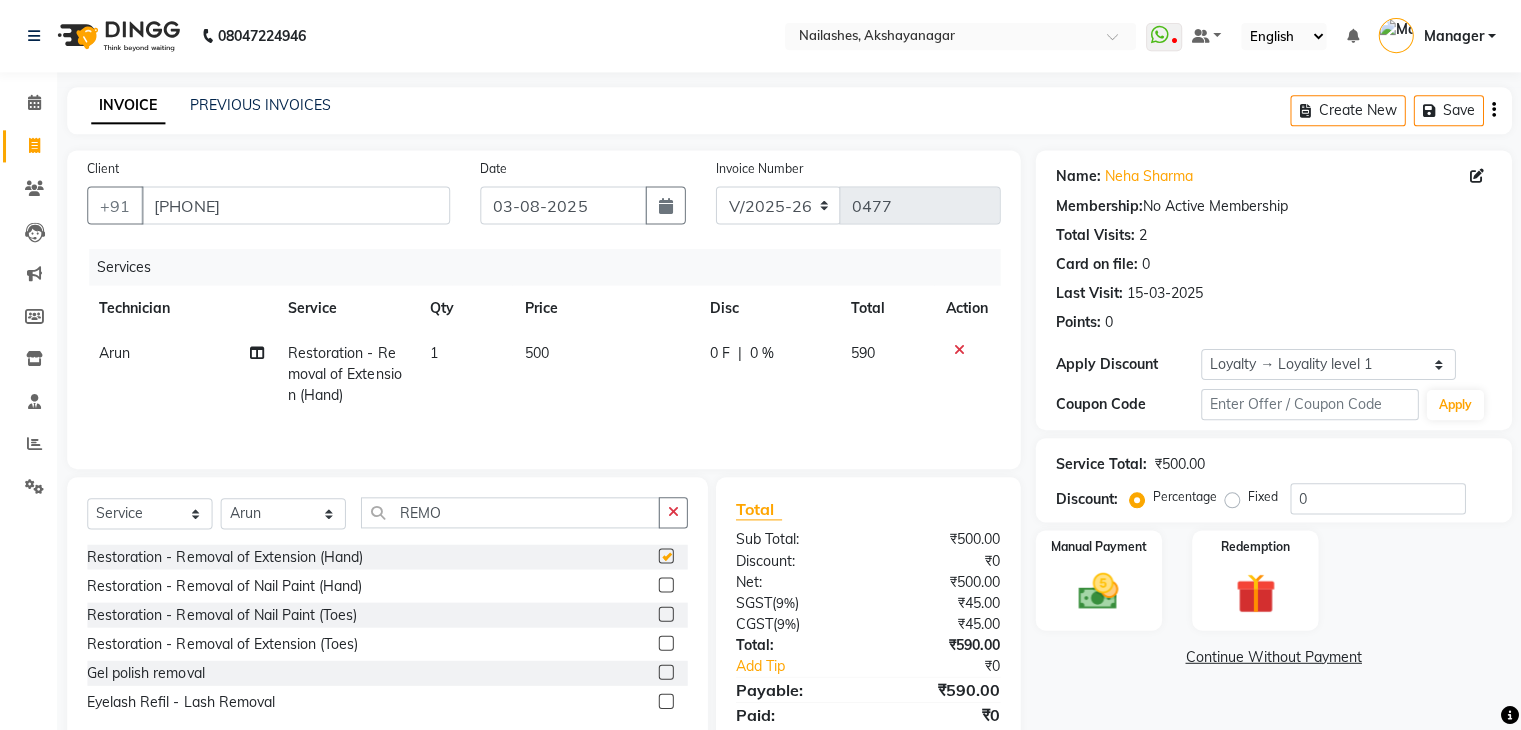 checkbox on "false" 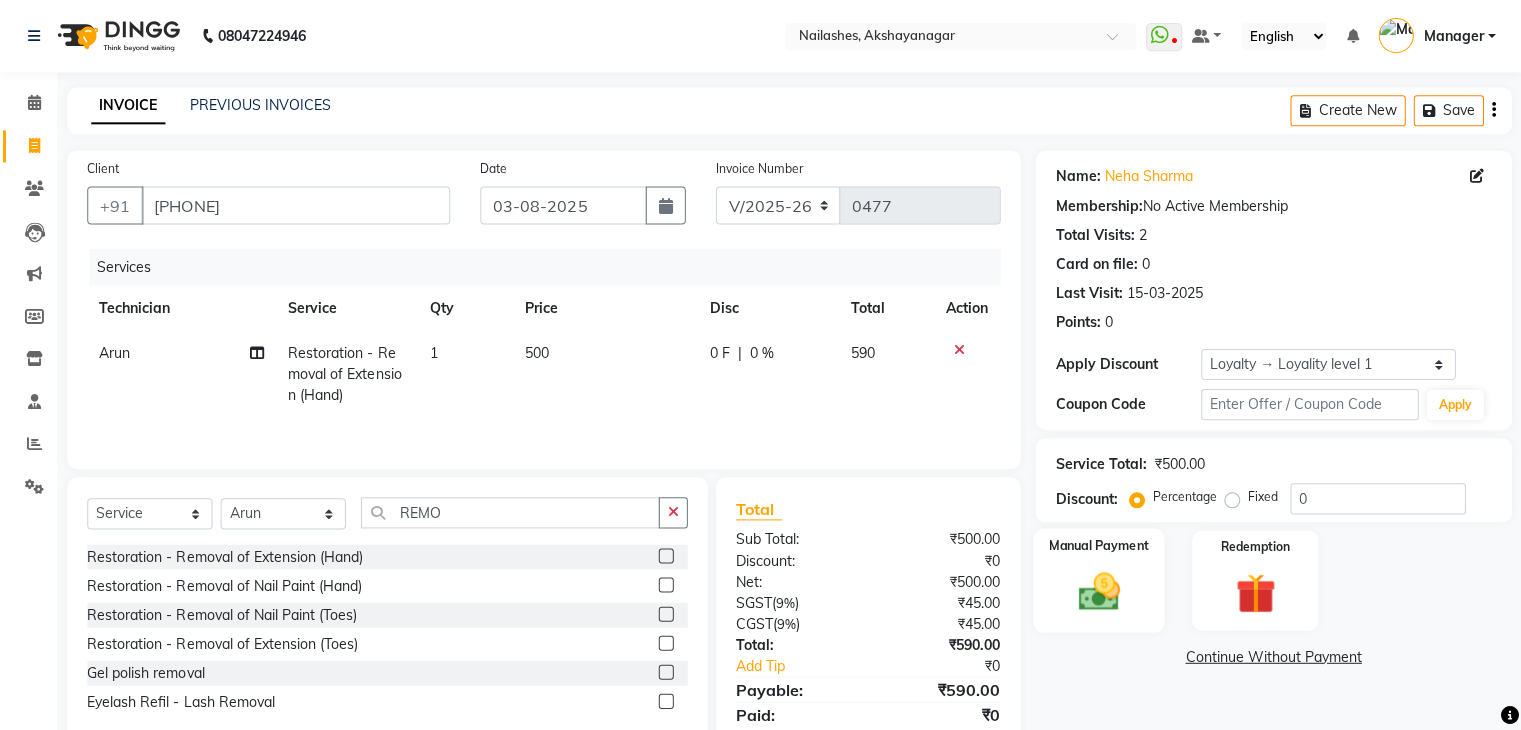click 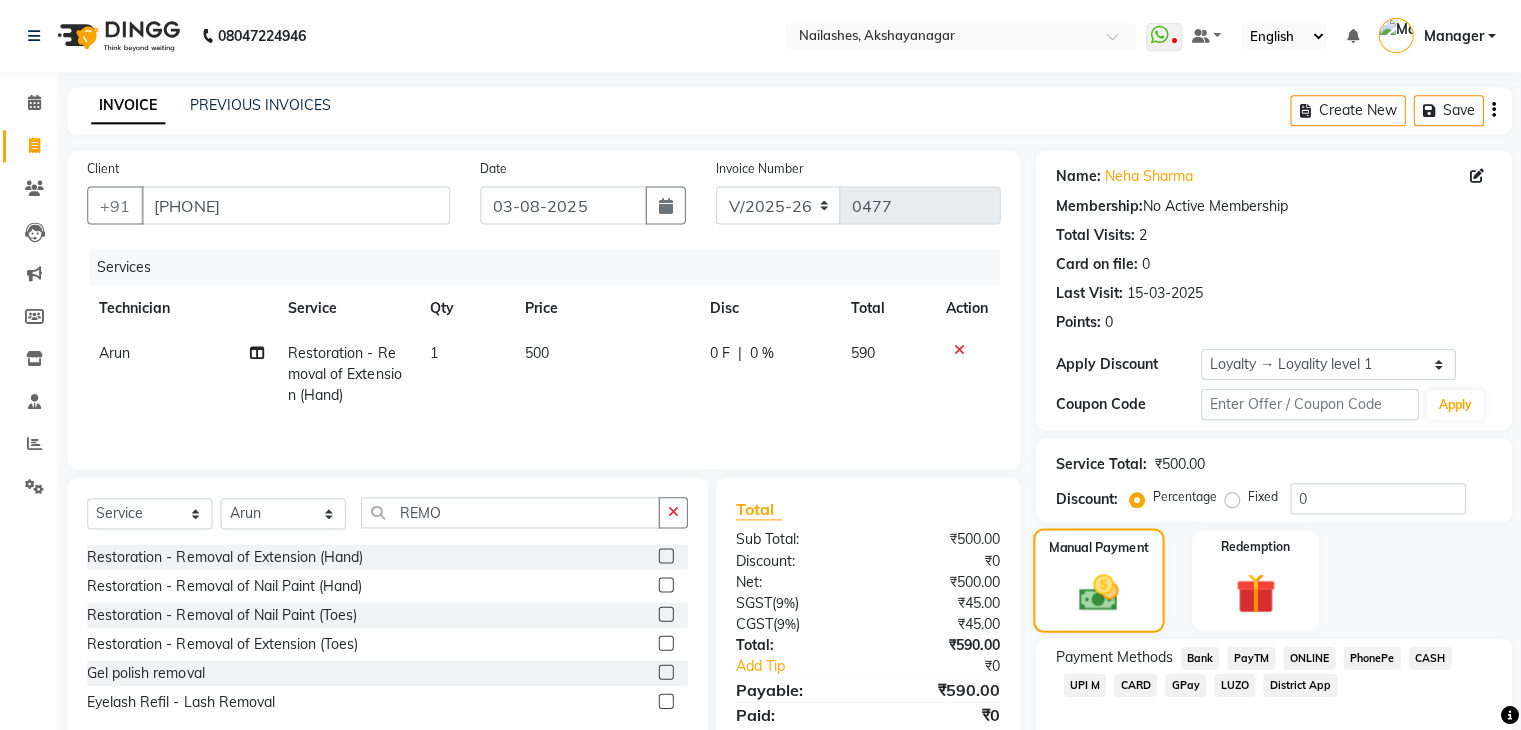 click 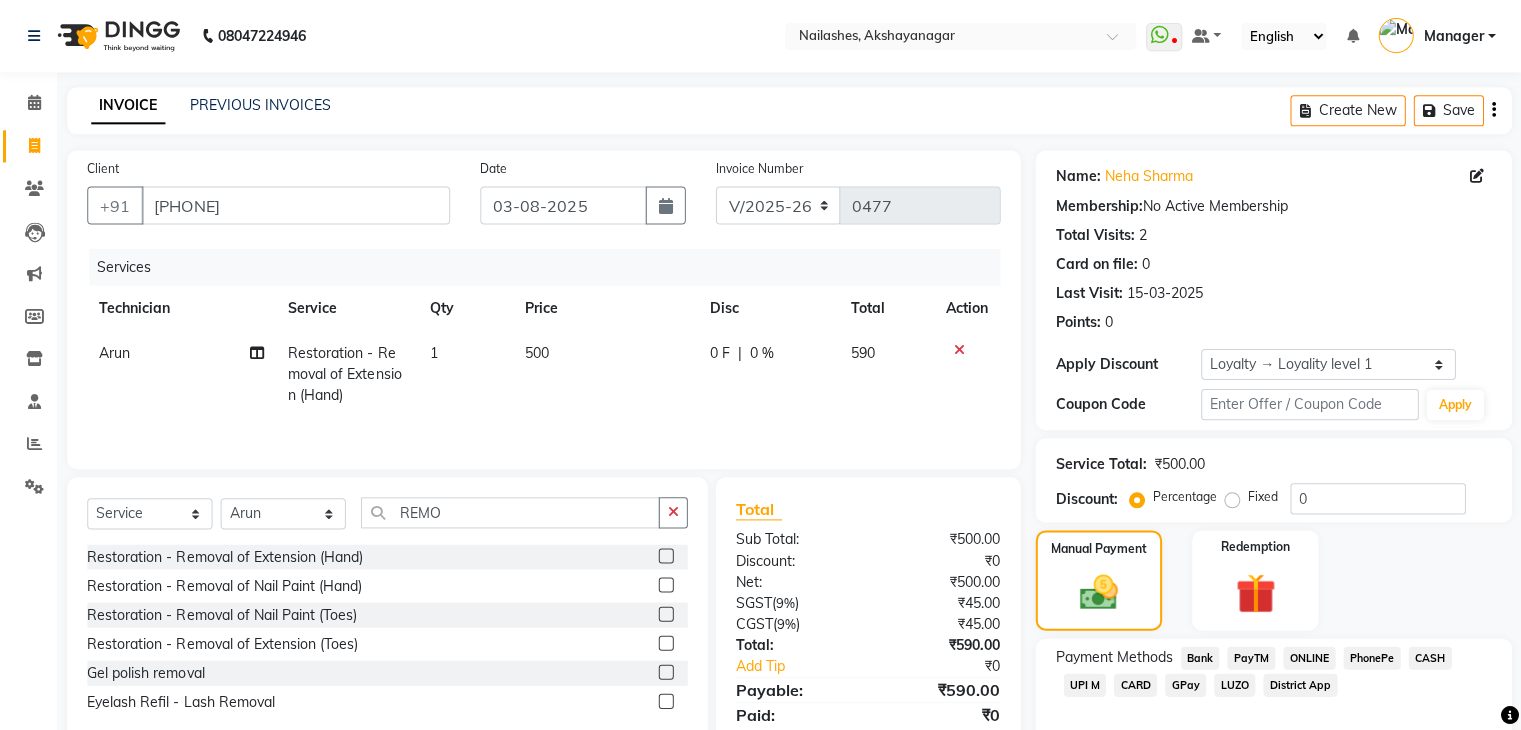 click on "UPI M" 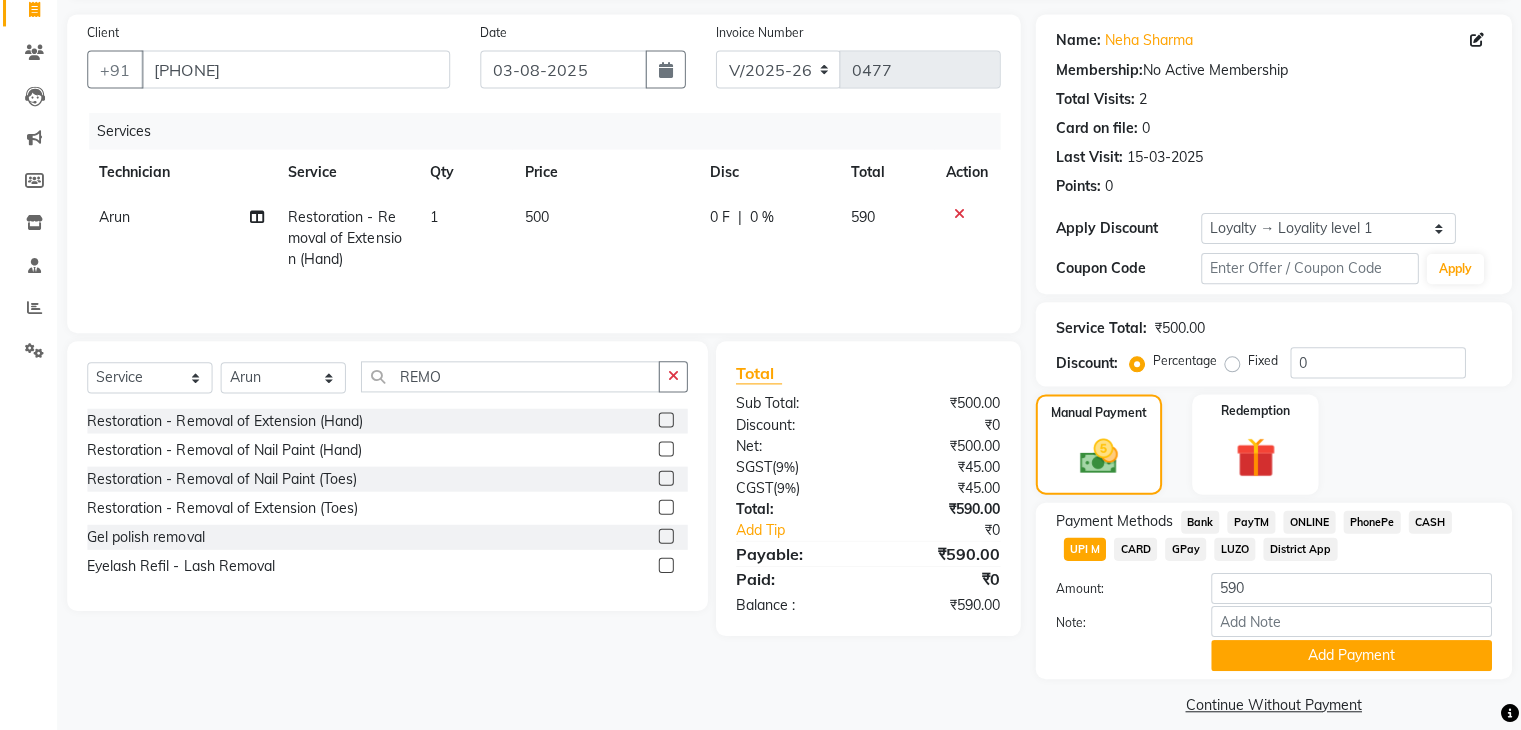 scroll, scrollTop: 156, scrollLeft: 0, axis: vertical 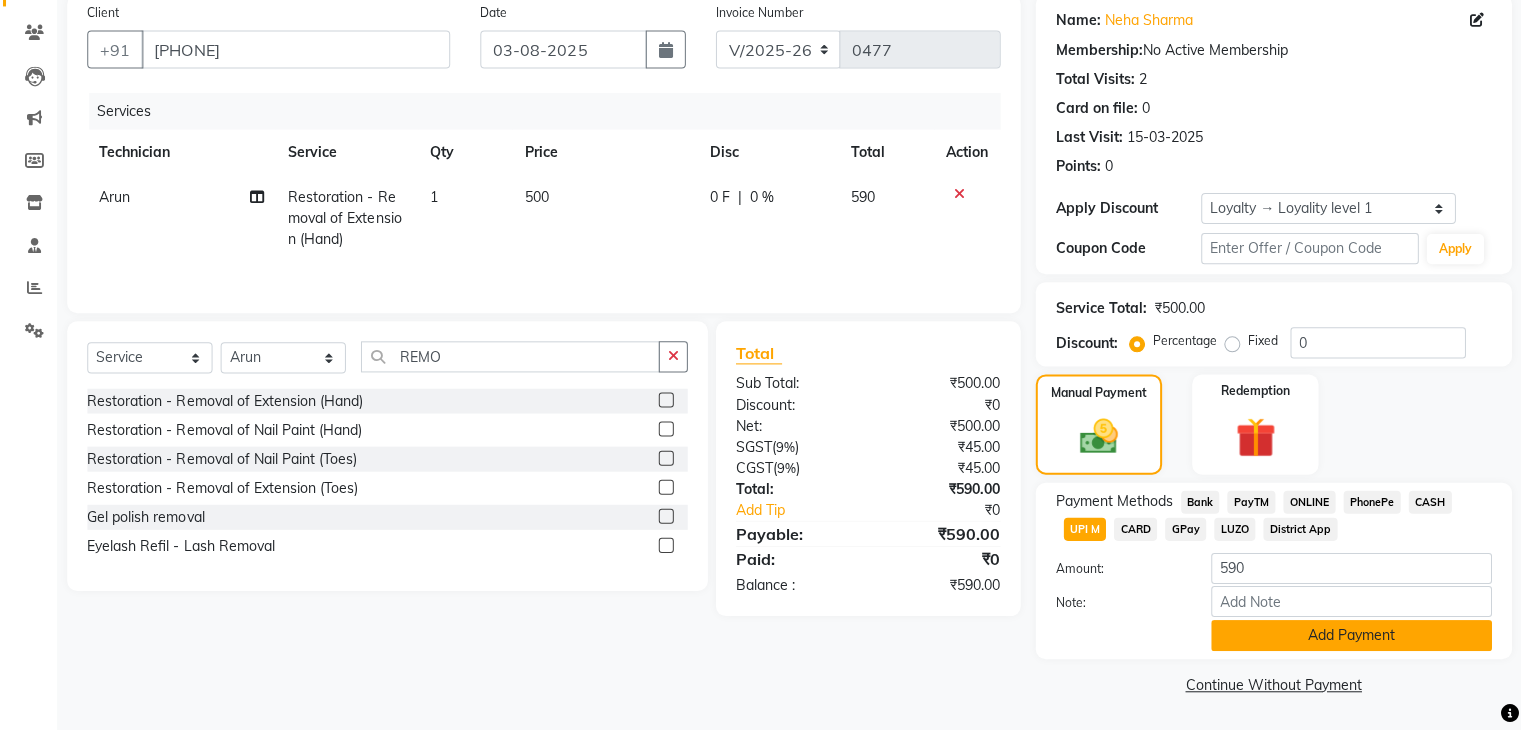 click on "Add Payment" 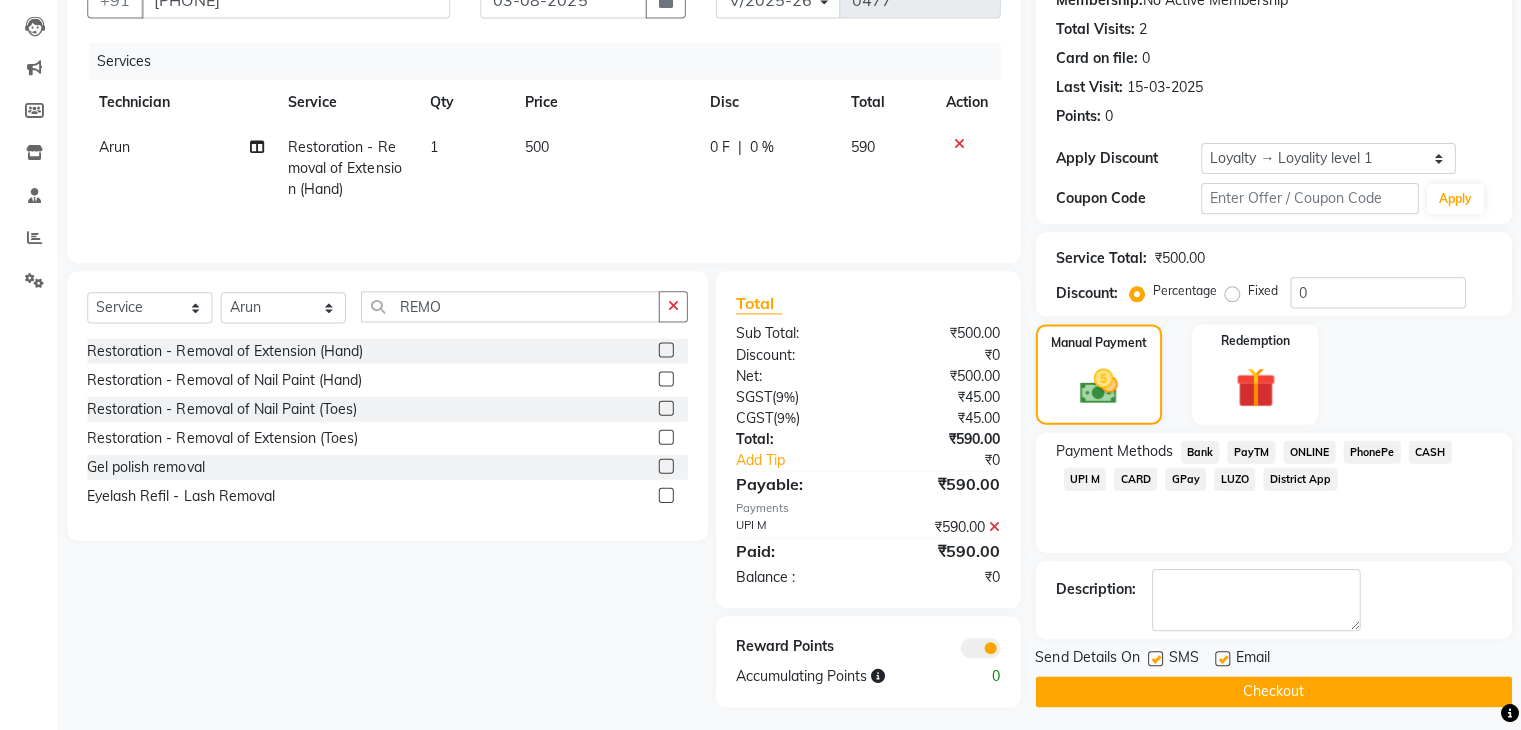 scroll, scrollTop: 213, scrollLeft: 0, axis: vertical 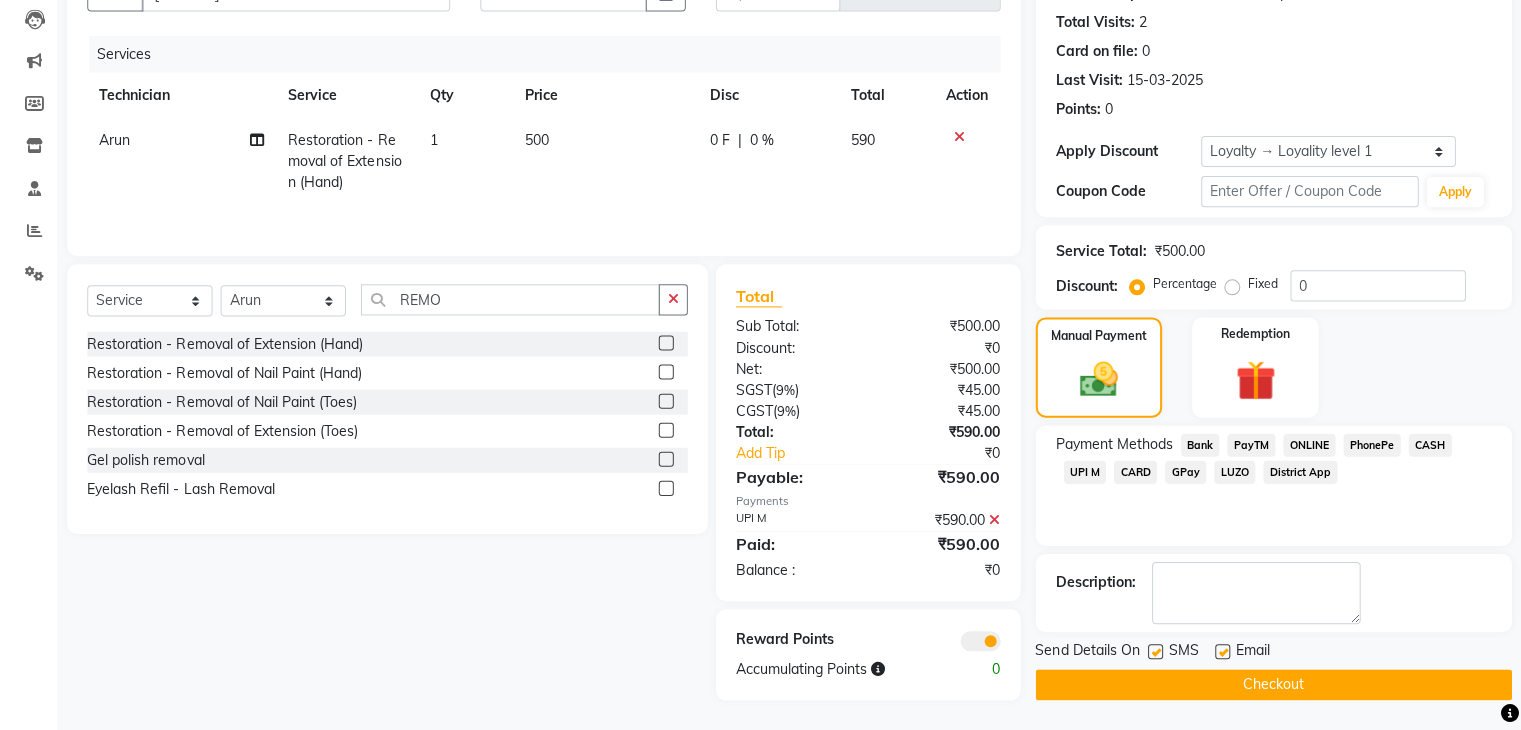 click on "Checkout" 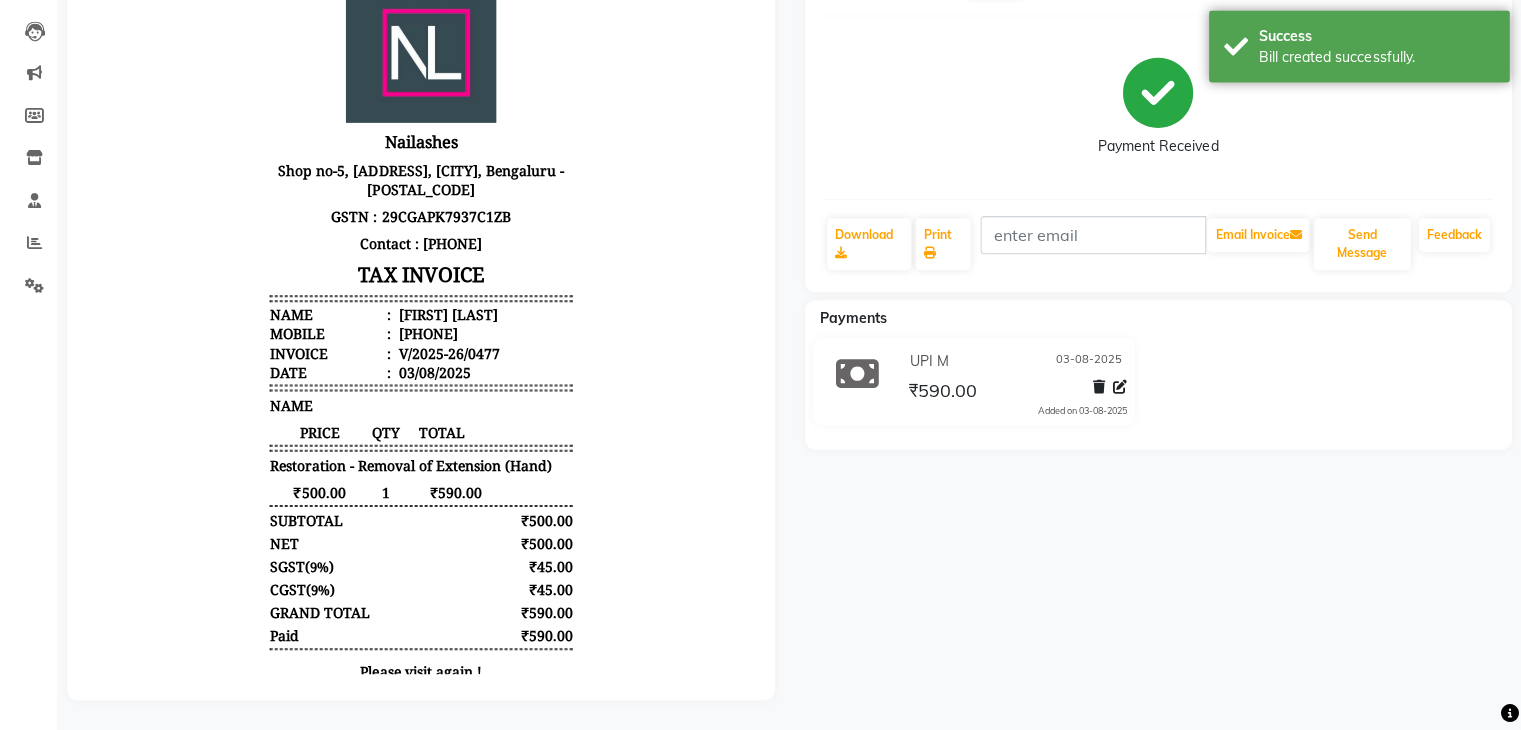 scroll, scrollTop: 0, scrollLeft: 0, axis: both 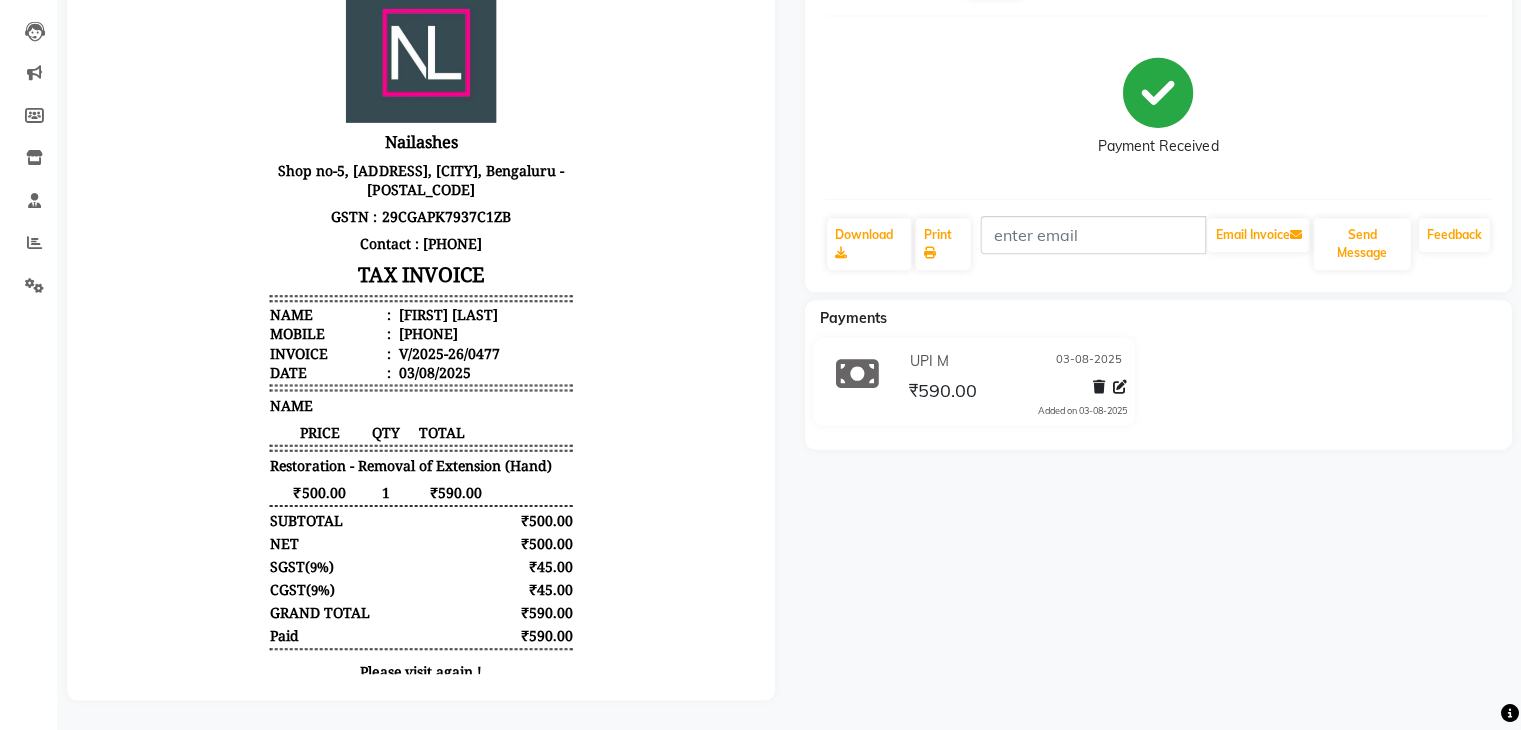 click on "[FIRST] [LAST]  Prebook   Payment Received  Download  Print   Email Invoice   Send Message Feedback  Payments UPI M 03-08-2025 ₹590.00  Added on 03-08-2025" 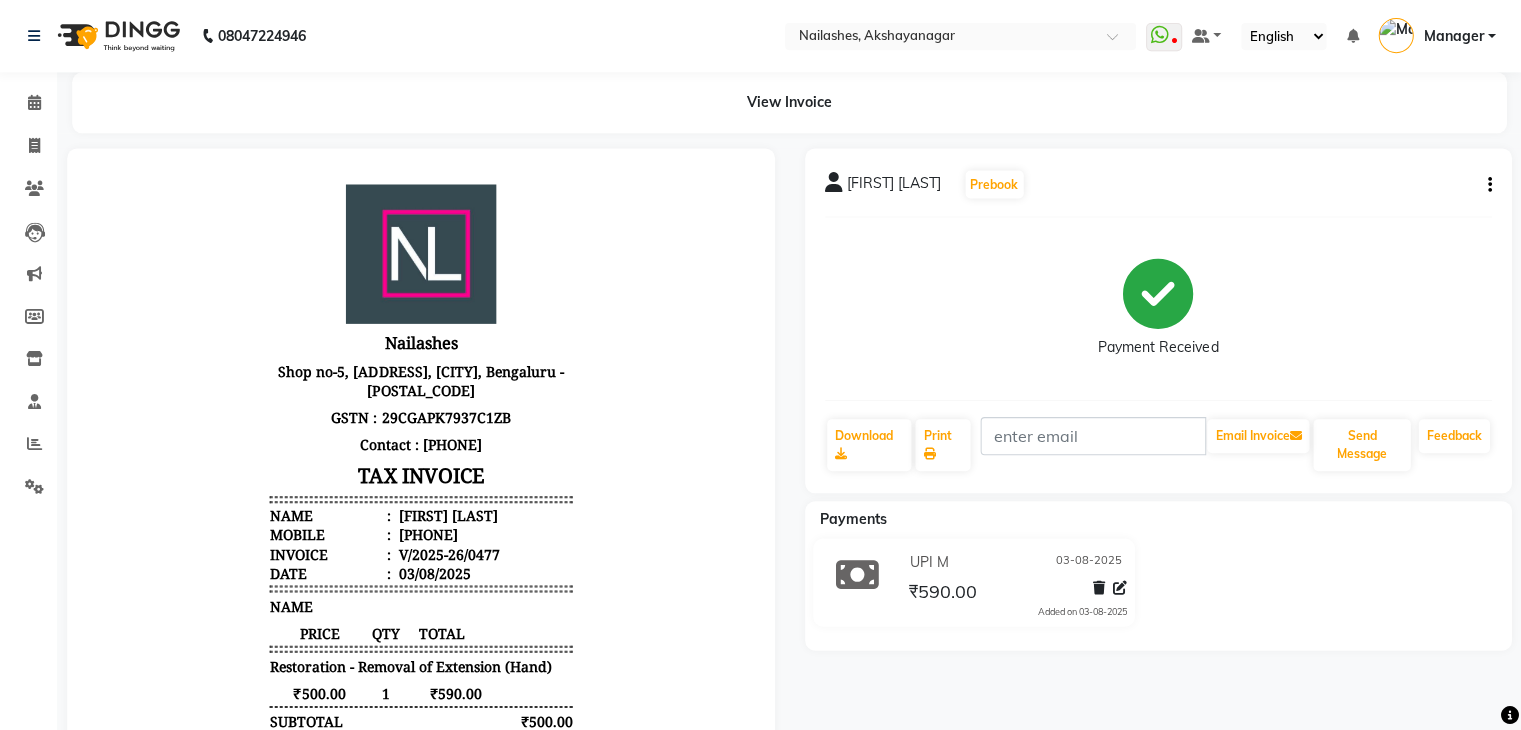 click on "08047224946" 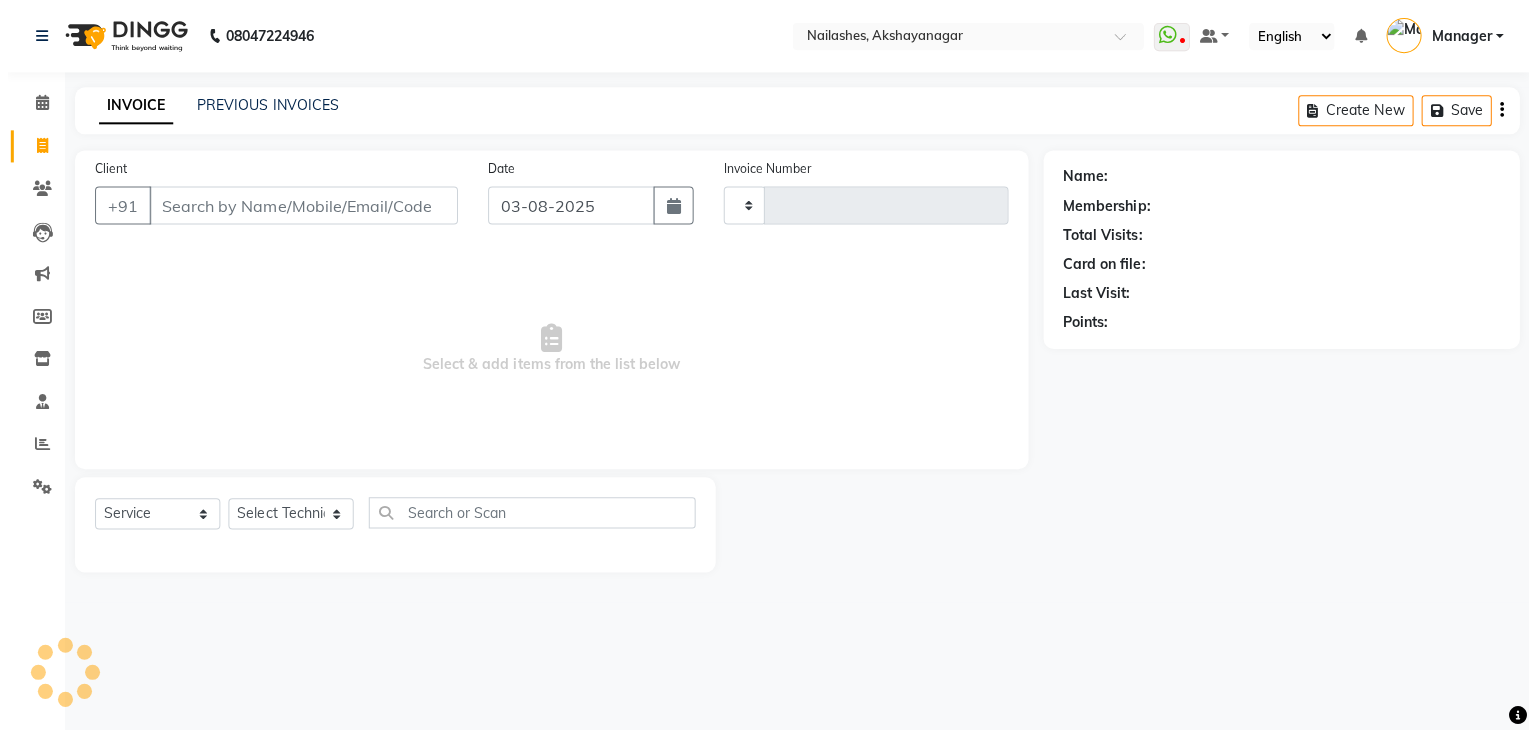 scroll, scrollTop: 0, scrollLeft: 0, axis: both 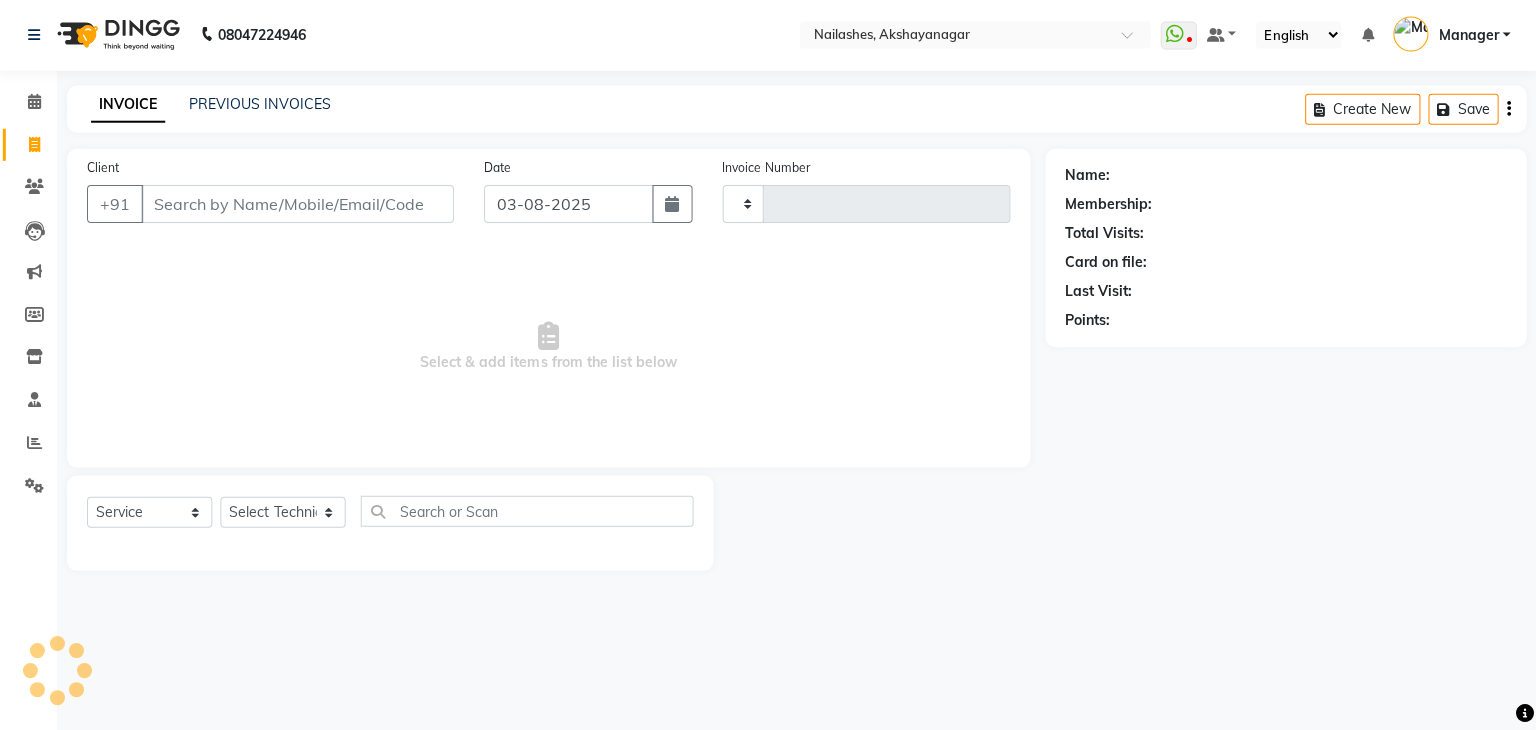 type on "0478" 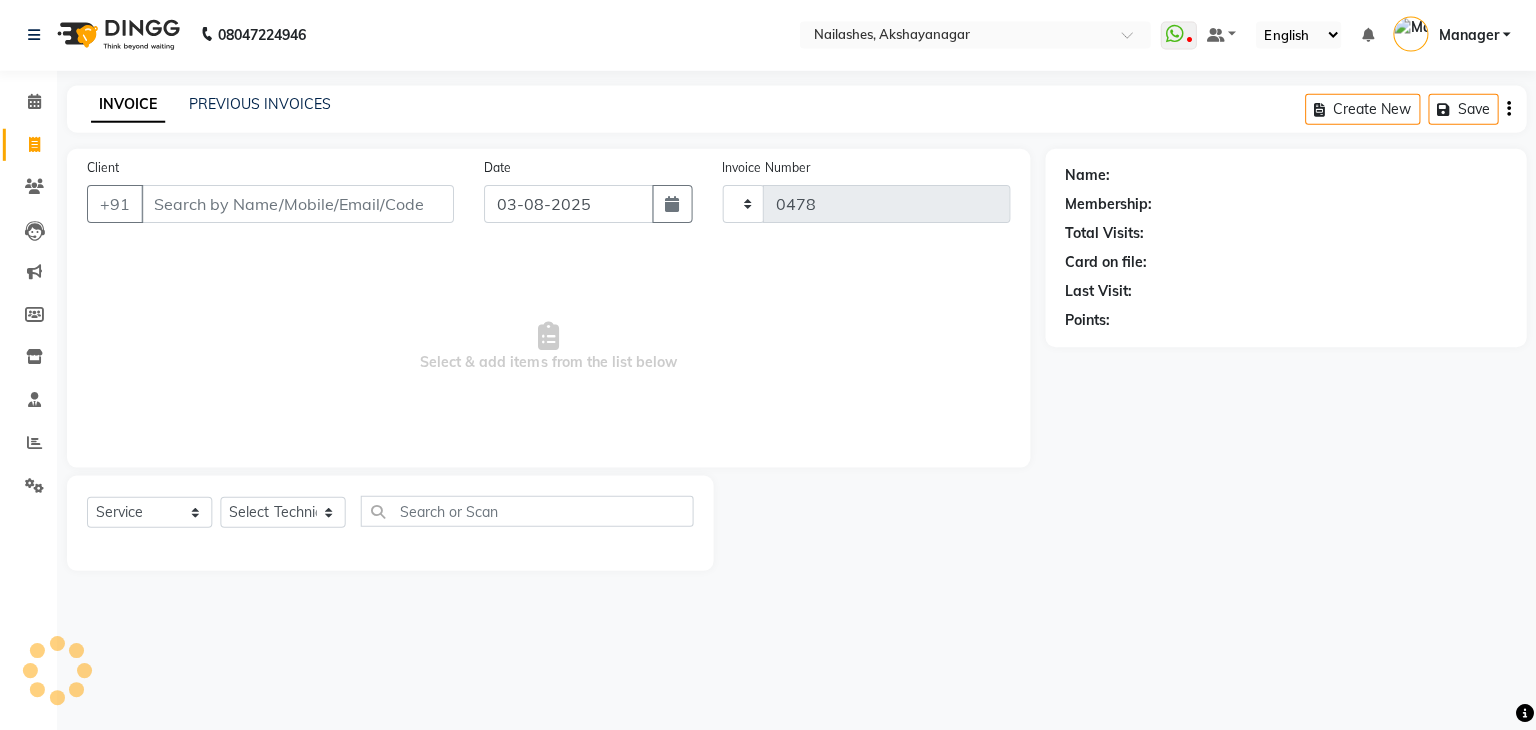 select on "7395" 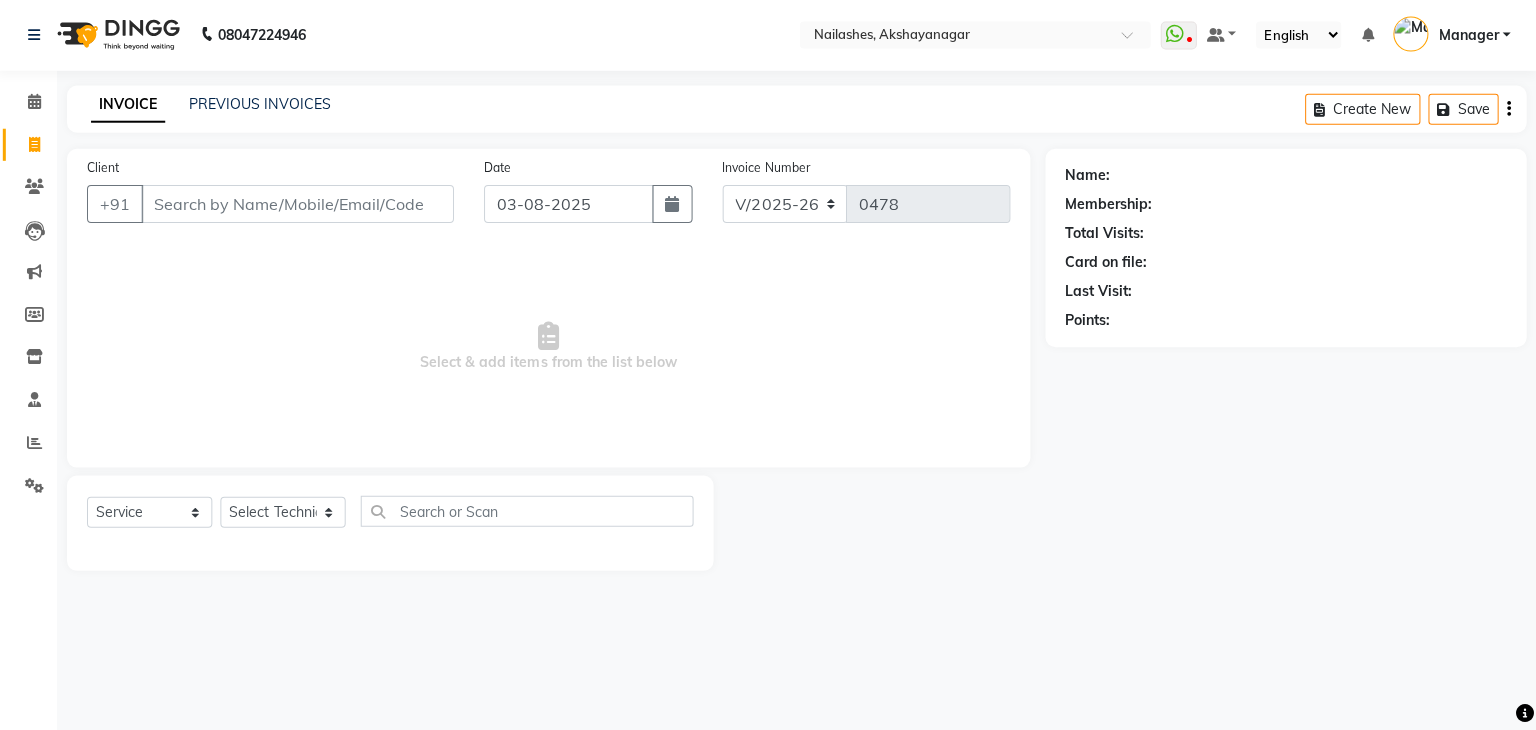 click on "Select & add items from the list below" at bounding box center [550, 348] 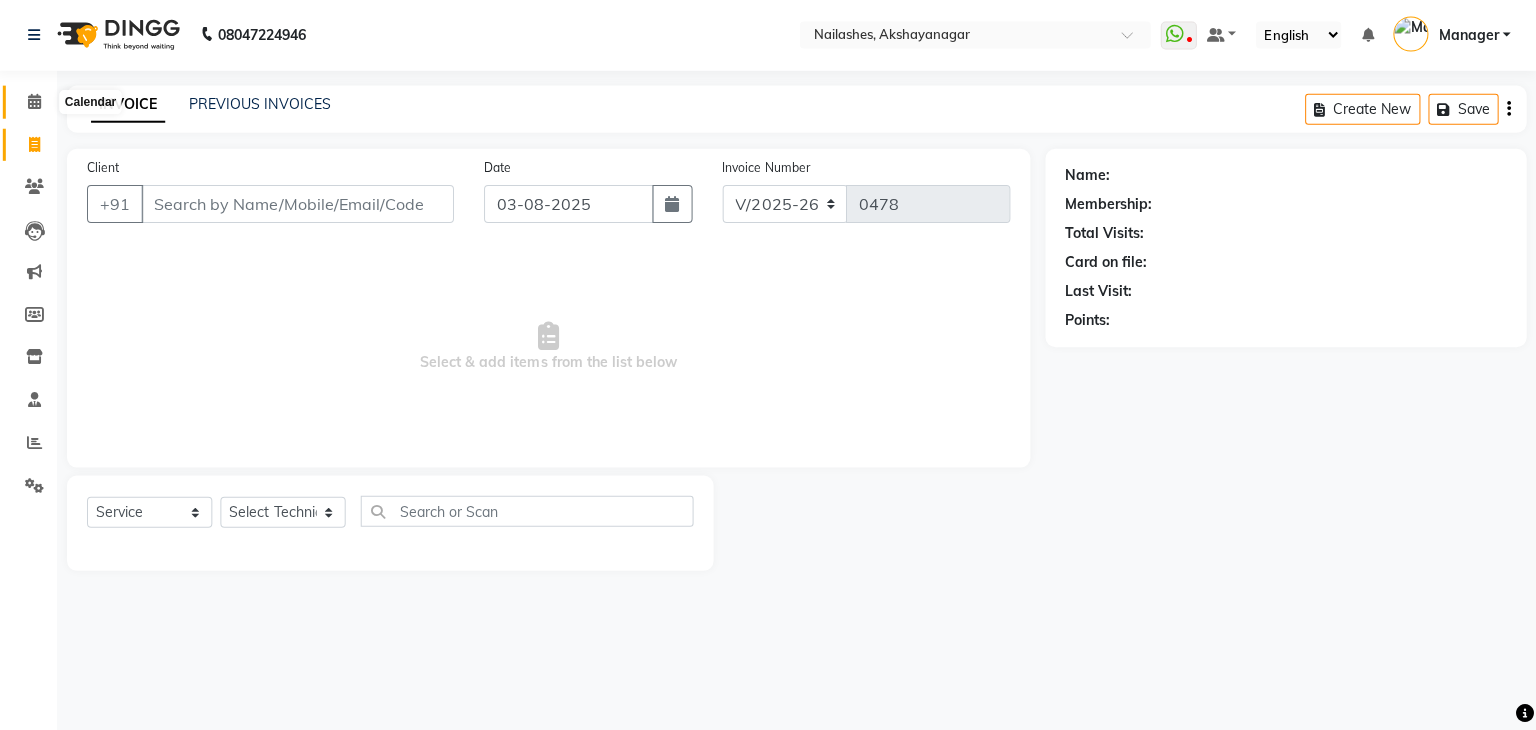 click 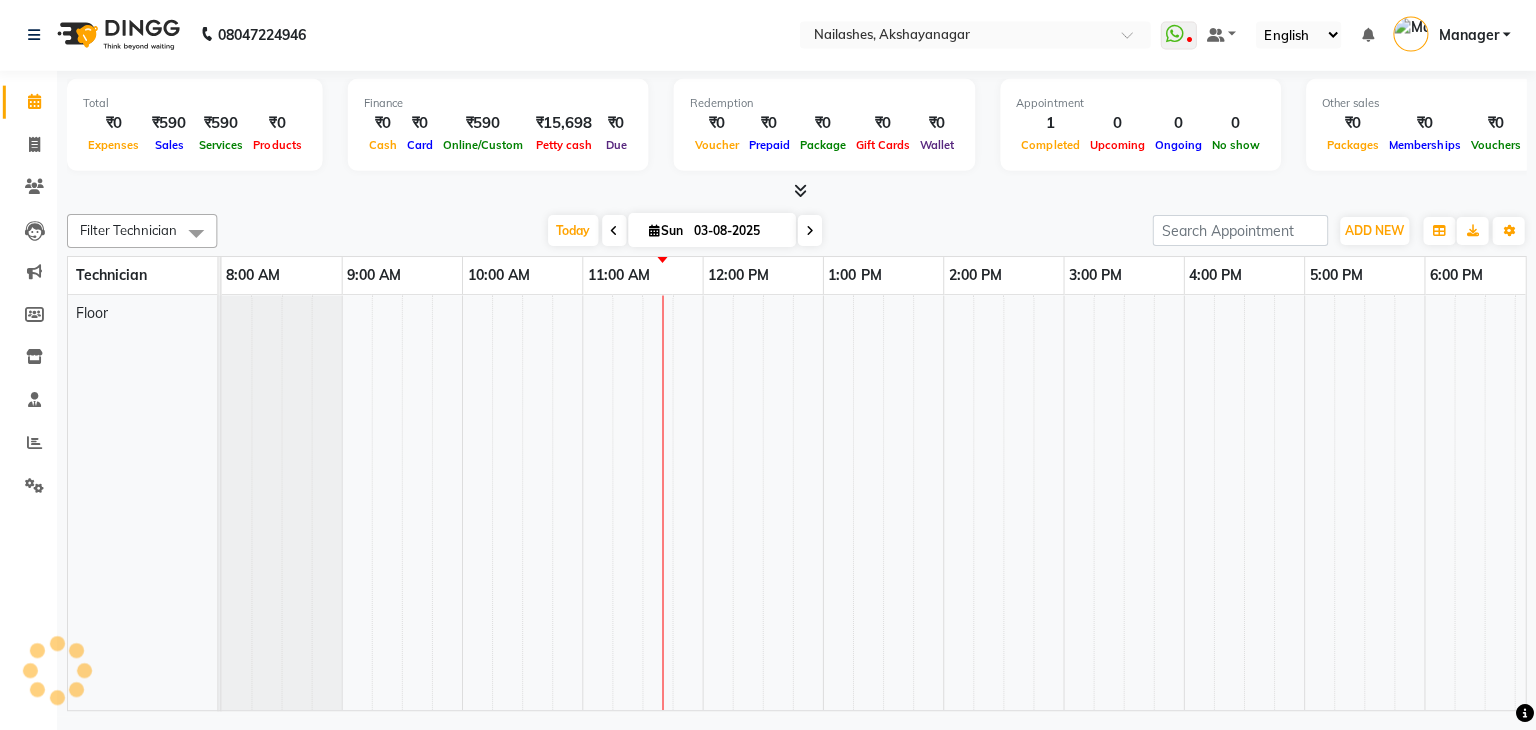 scroll, scrollTop: 0, scrollLeft: 258, axis: horizontal 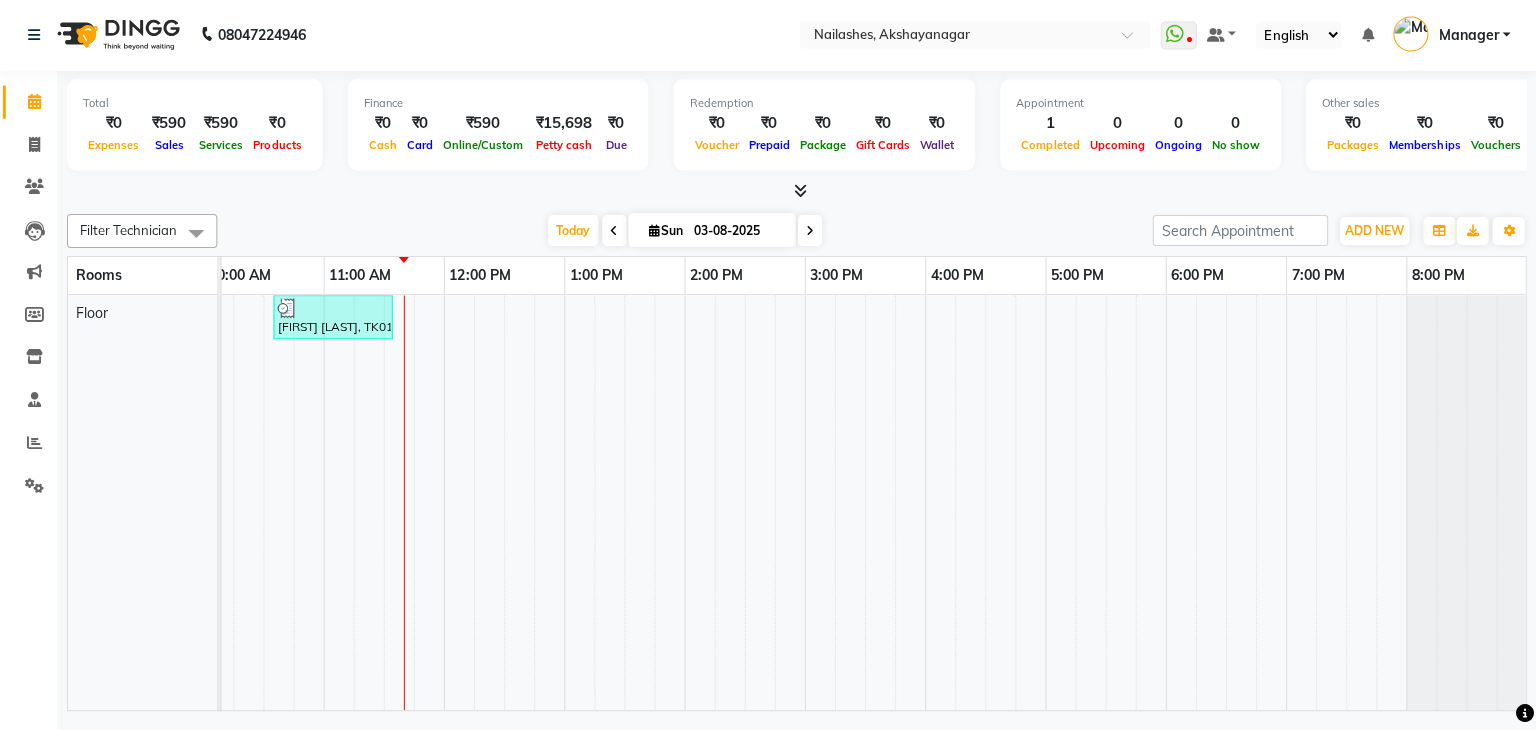 click on "Today  Sun 03-08-2025" at bounding box center [686, 232] 